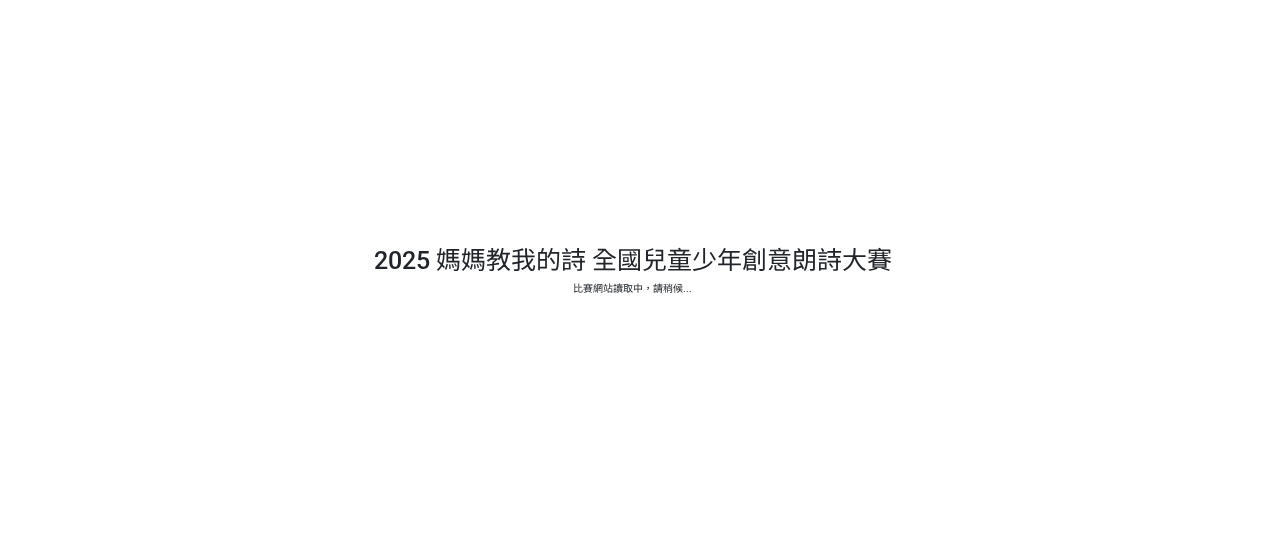 scroll, scrollTop: 0, scrollLeft: 0, axis: both 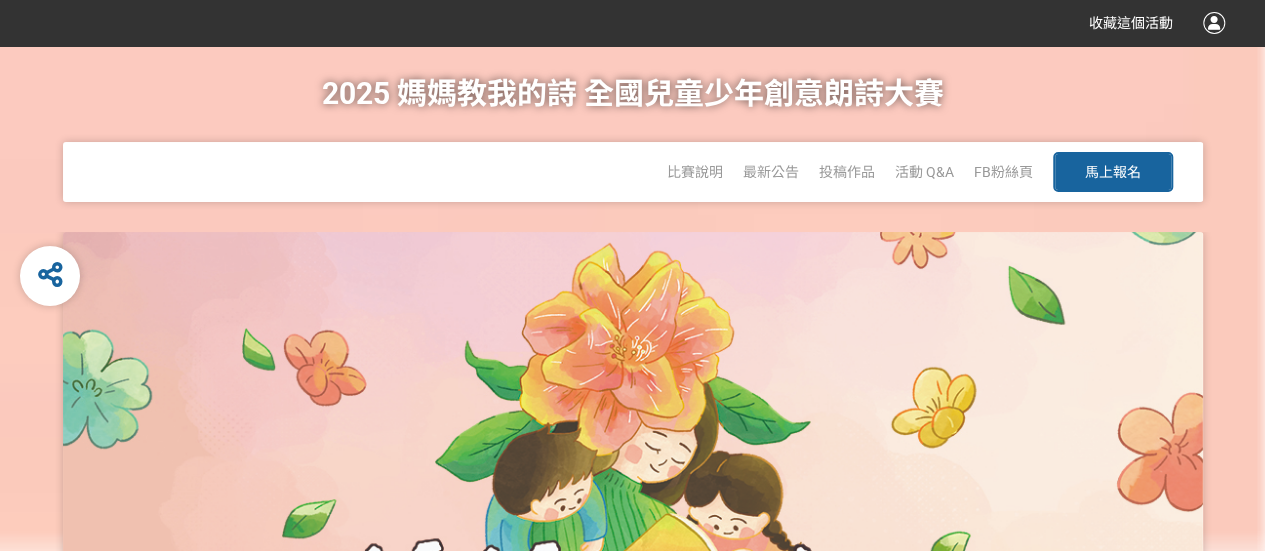 click on "馬上報名" at bounding box center [1113, 172] 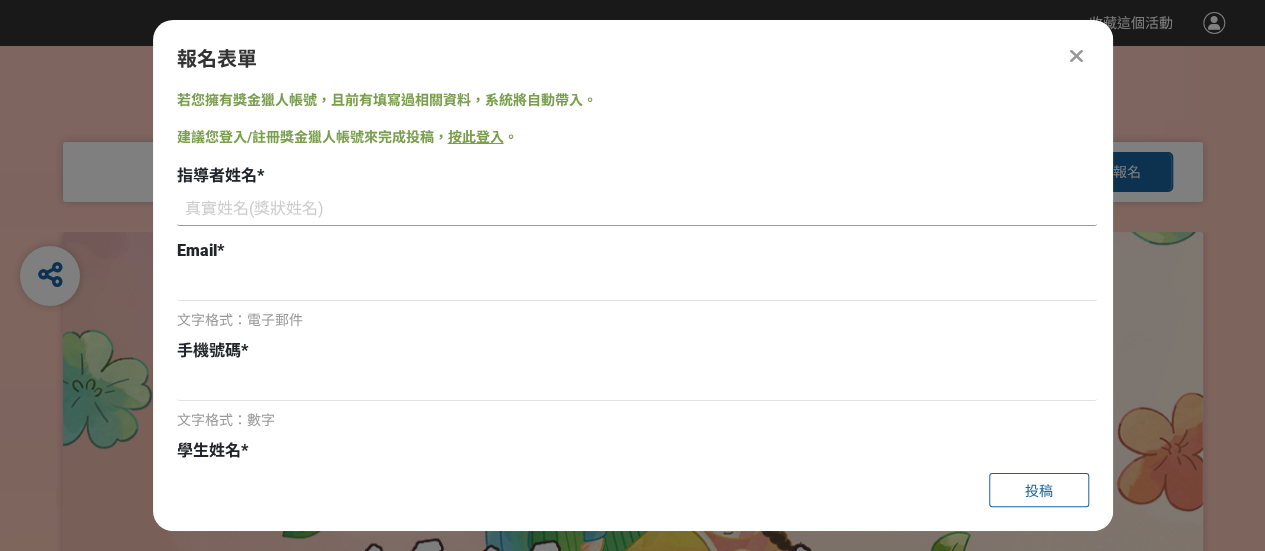 click at bounding box center [637, 209] 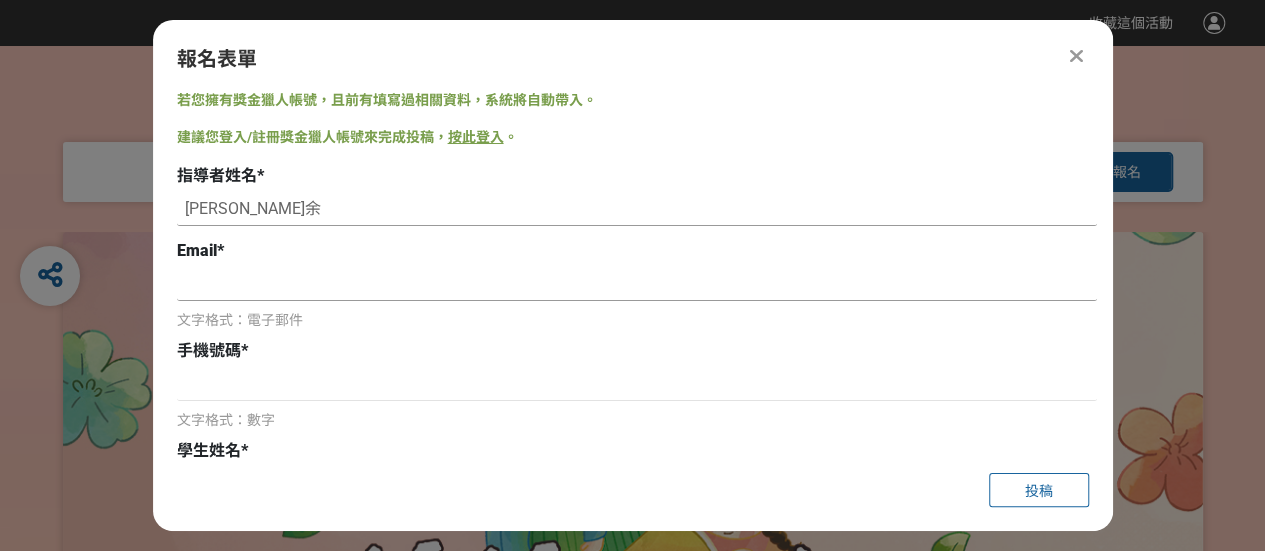 type on "江亮余" 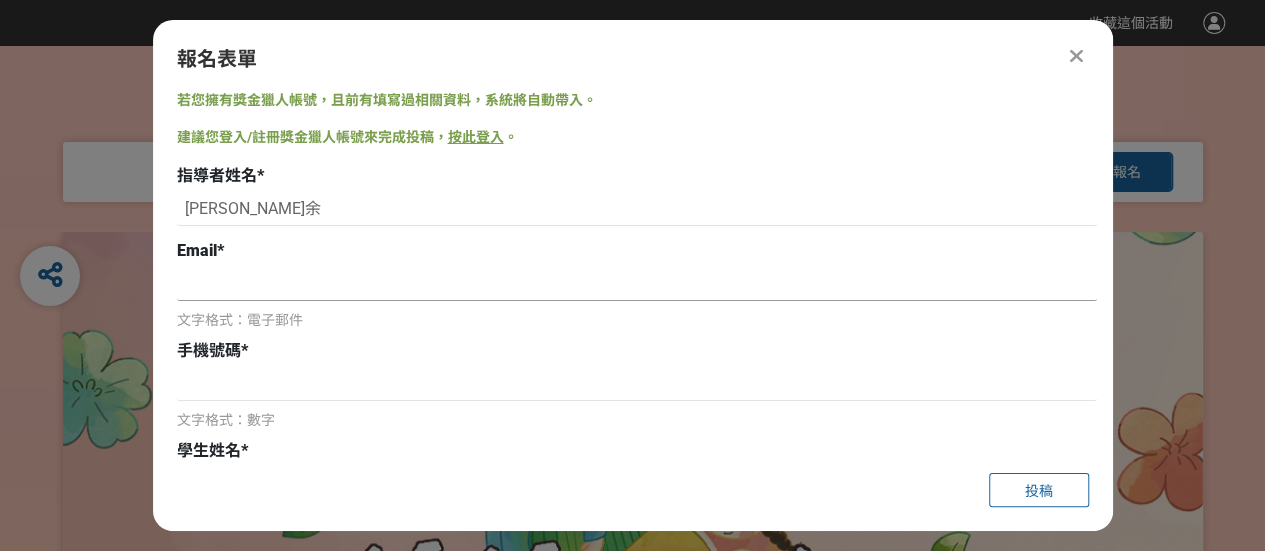 click at bounding box center (637, 284) 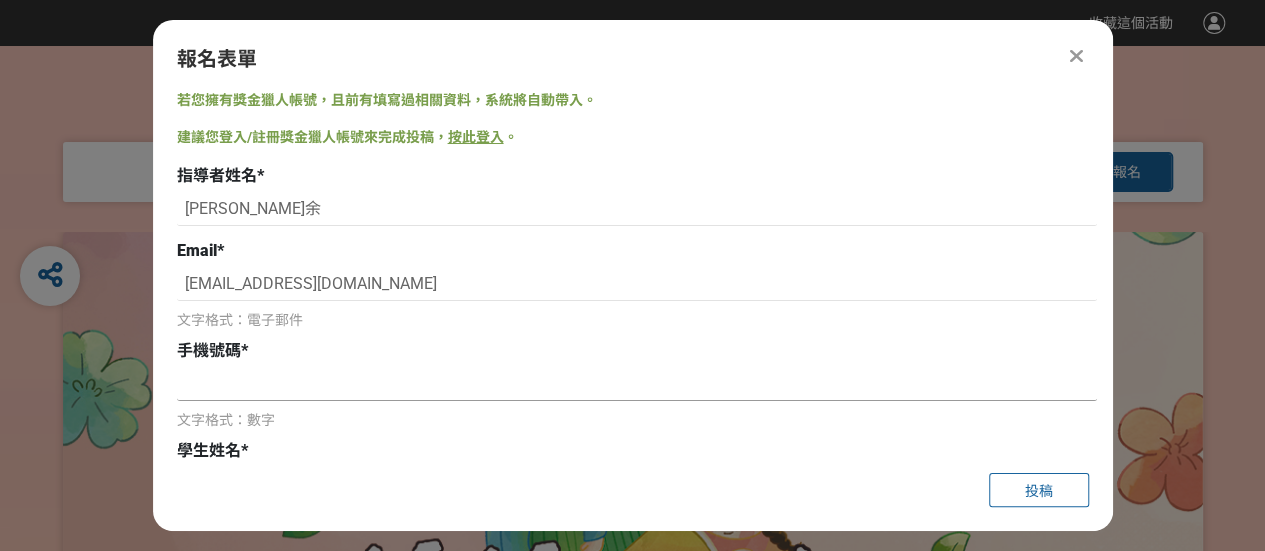 click at bounding box center (637, 384) 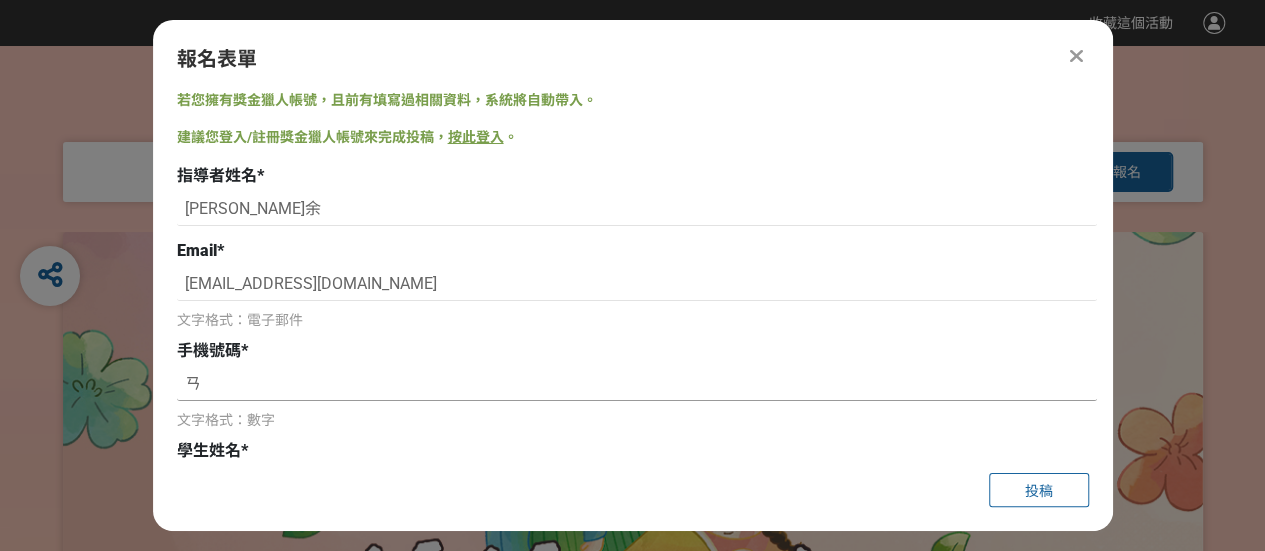 type on "ㄞ" 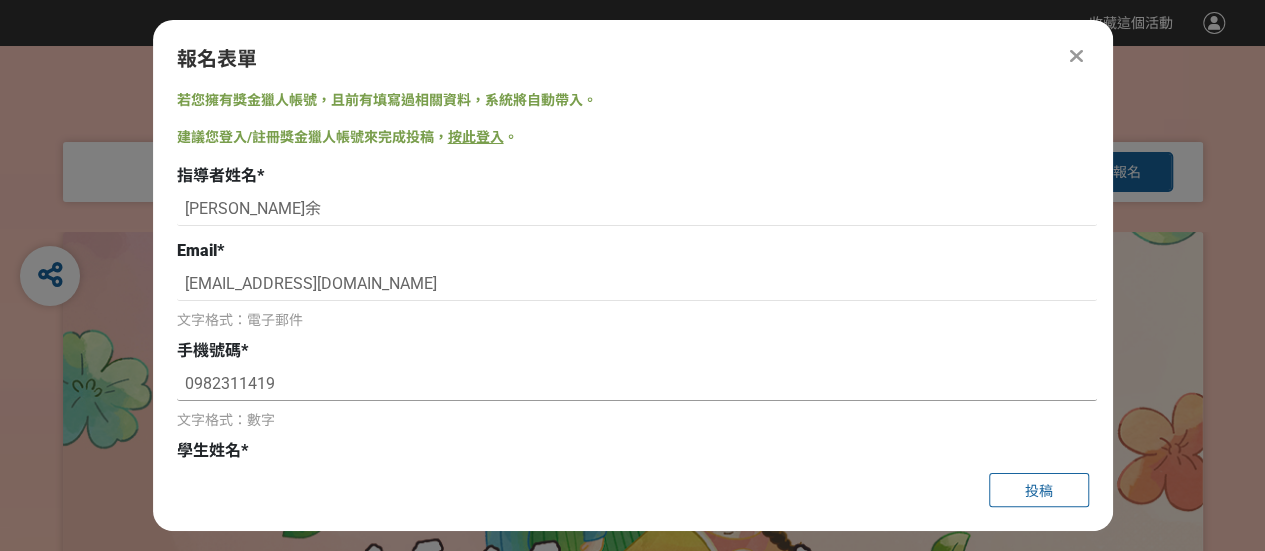 scroll, scrollTop: 200, scrollLeft: 0, axis: vertical 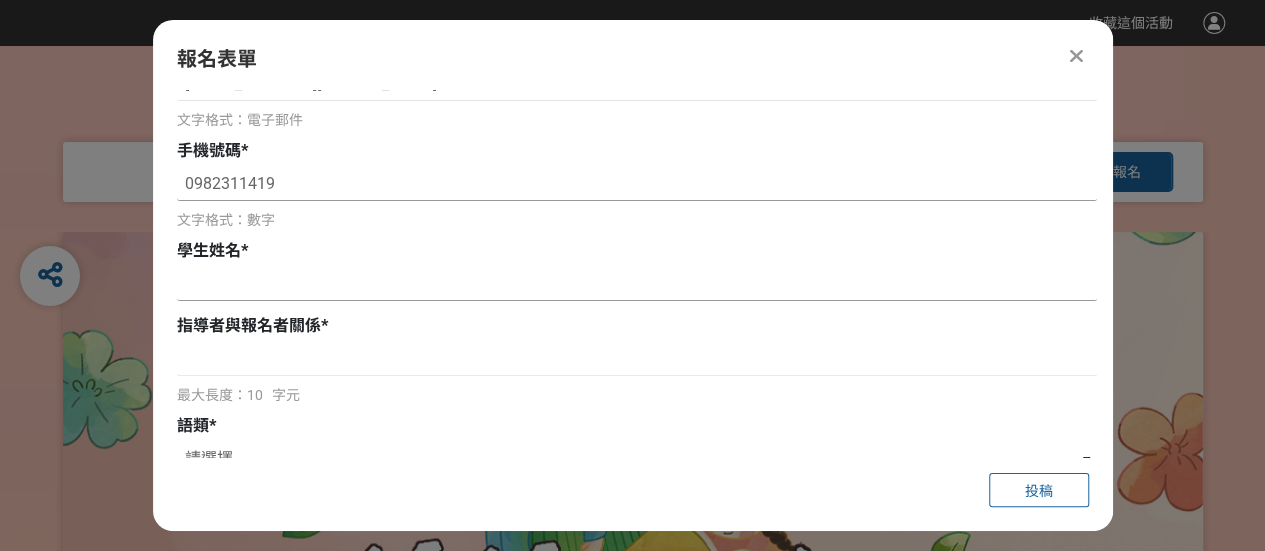 type on "0982311419" 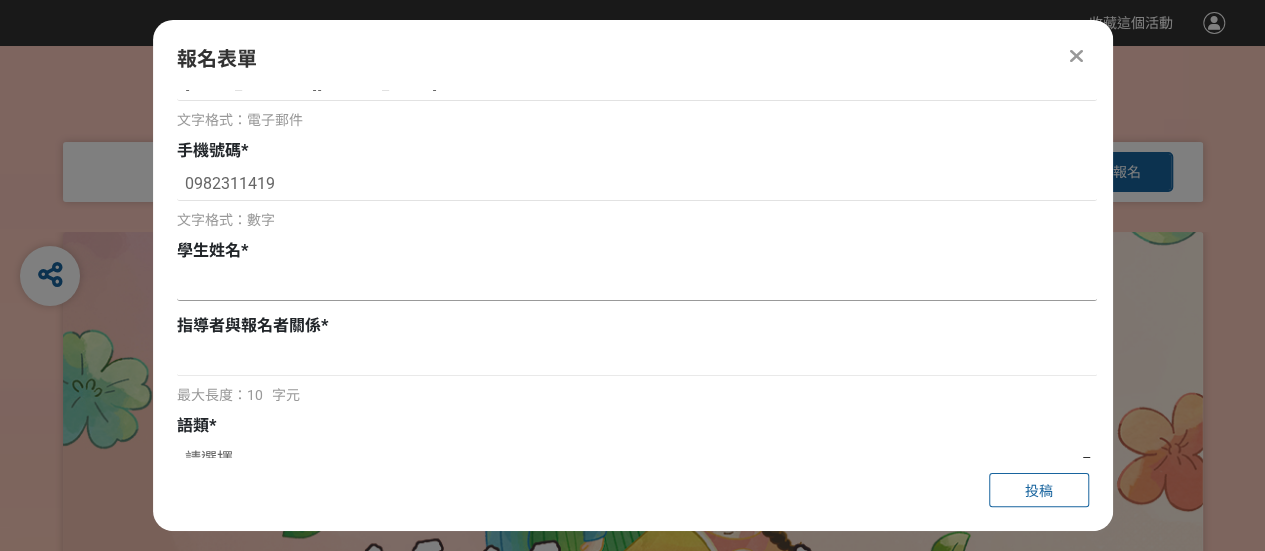 click at bounding box center (637, 284) 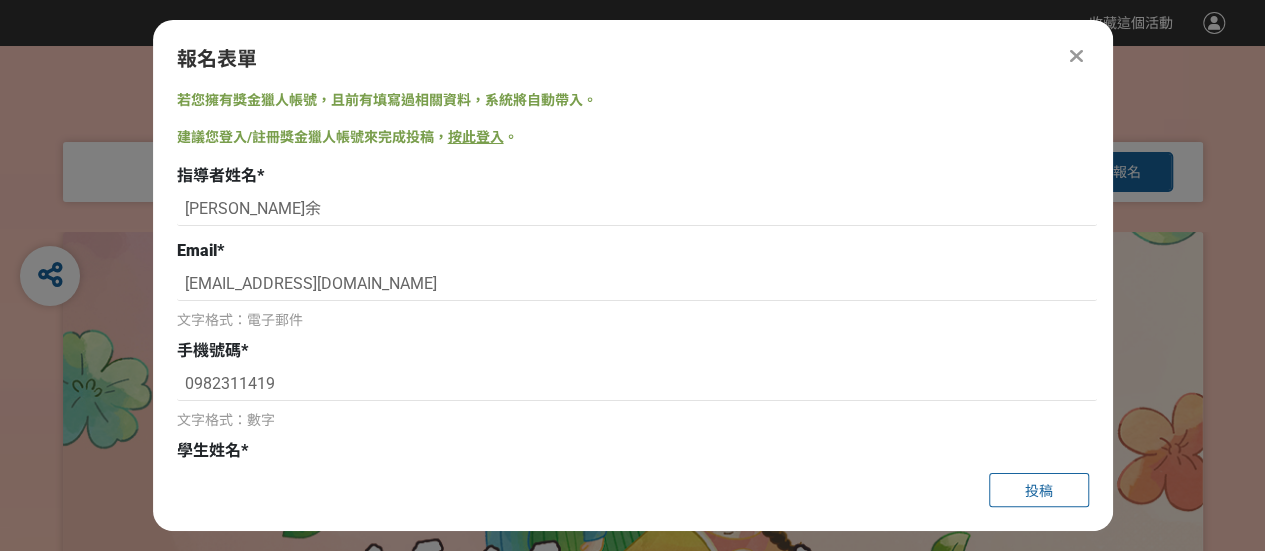 scroll, scrollTop: 0, scrollLeft: 0, axis: both 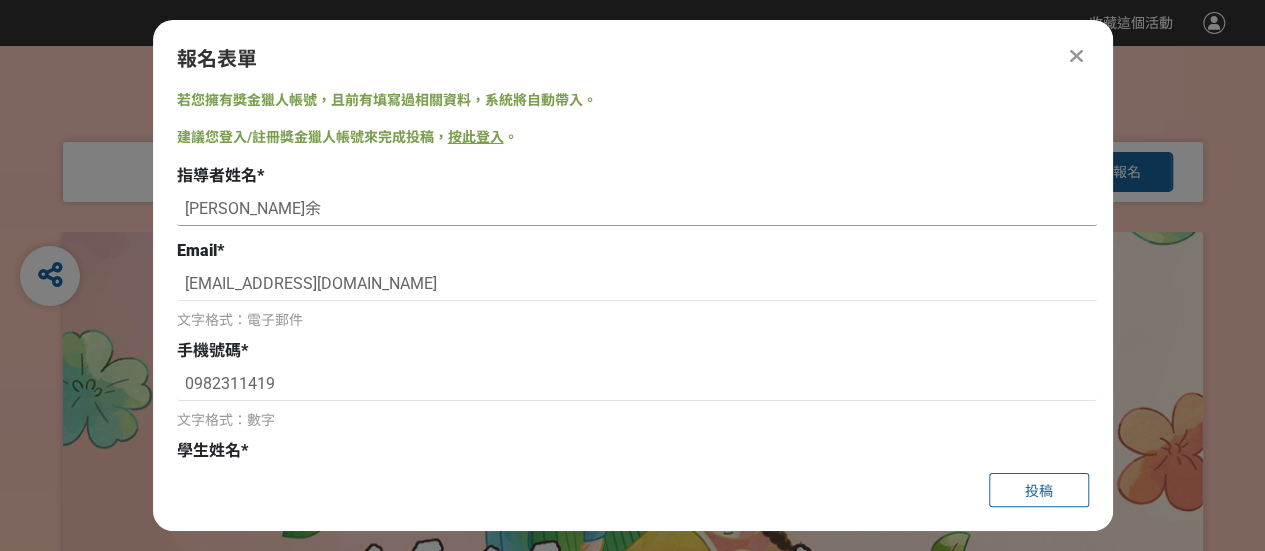 drag, startPoint x: 240, startPoint y: 212, endPoint x: 161, endPoint y: 205, distance: 79.30952 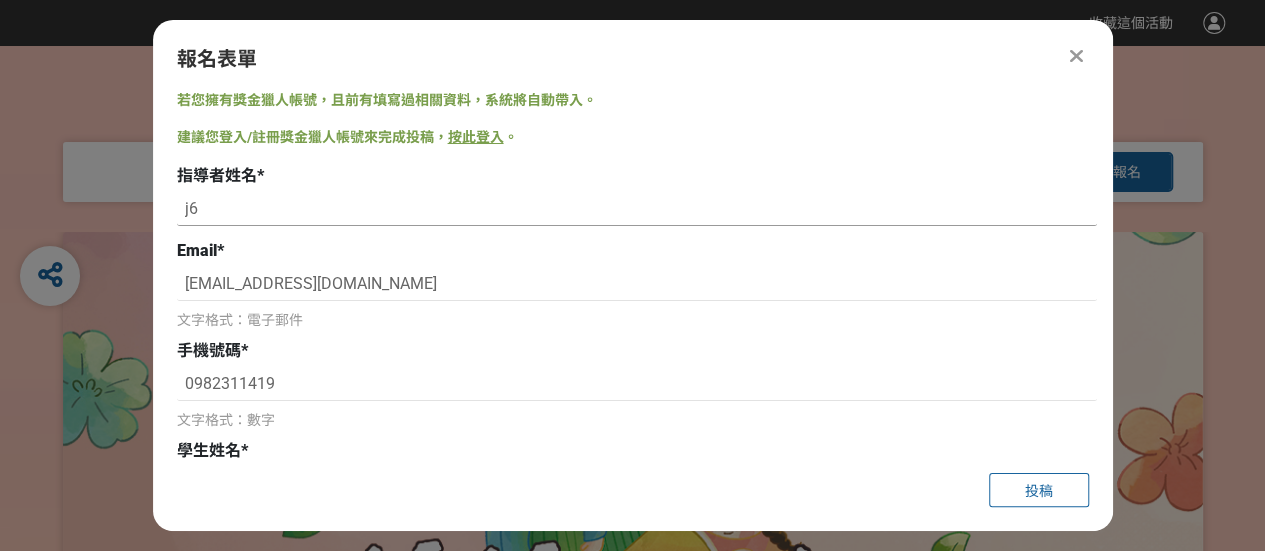 type on "j" 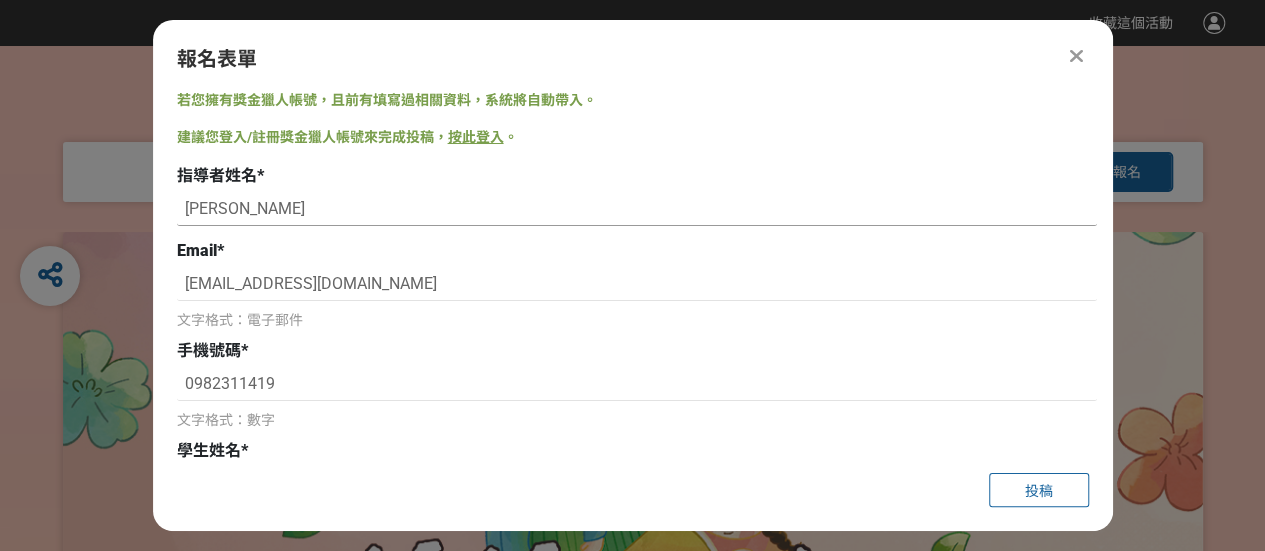 type on "[PERSON_NAME]" 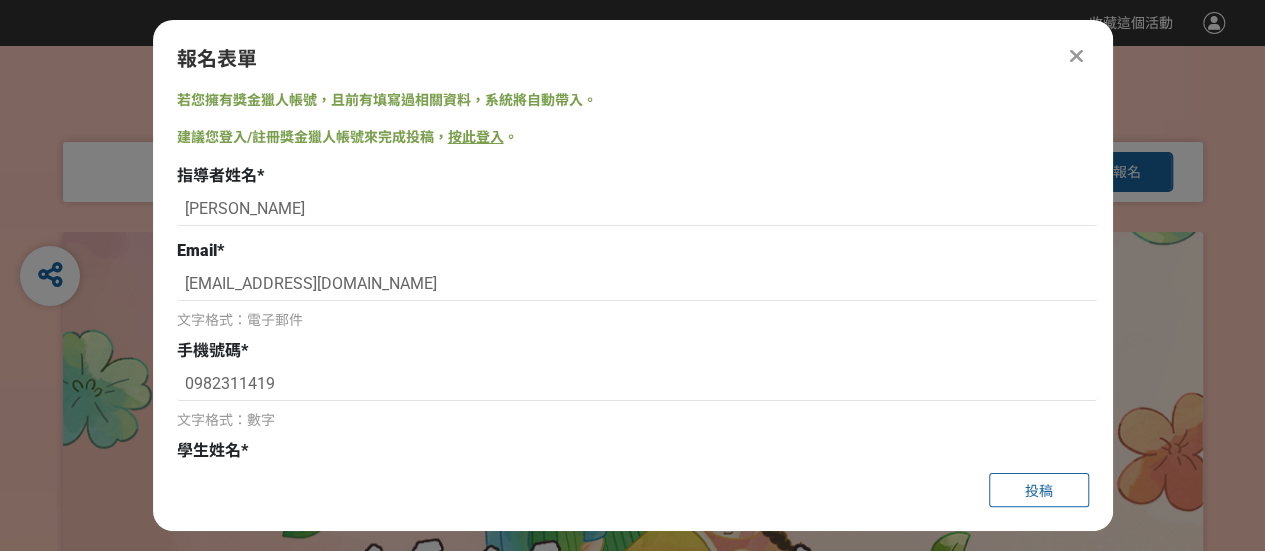 click on "指導者姓名 *" at bounding box center (637, 176) 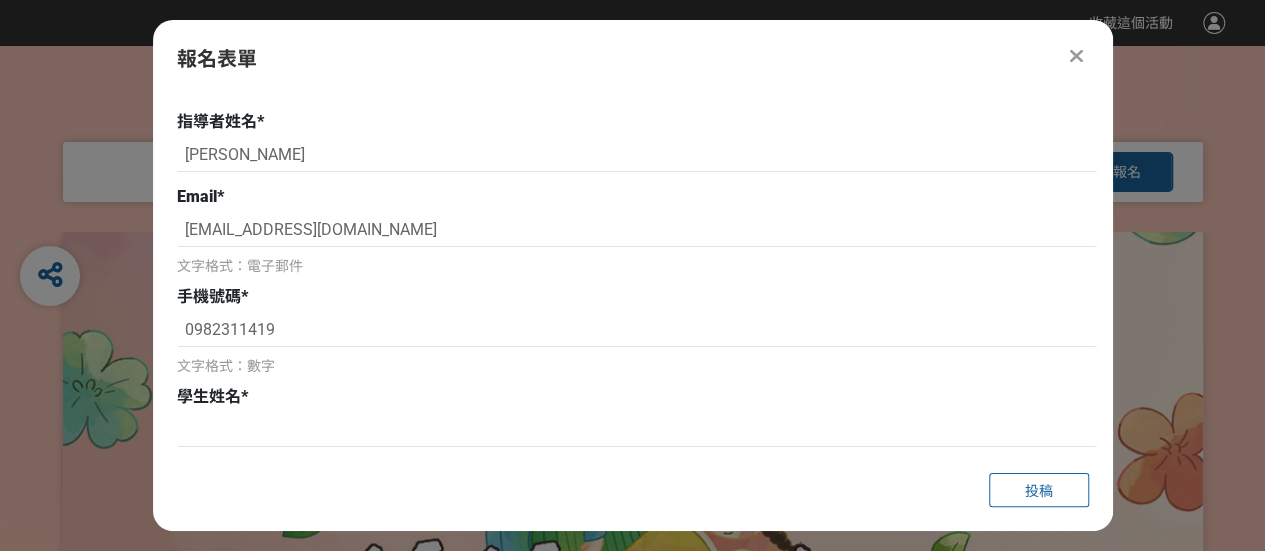 scroll, scrollTop: 100, scrollLeft: 0, axis: vertical 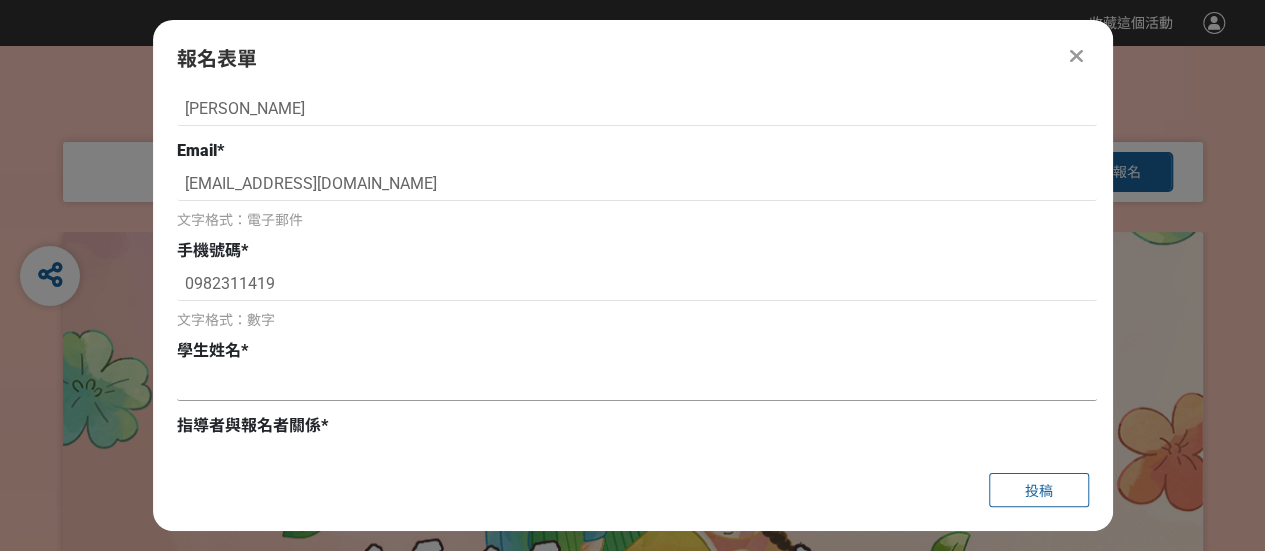 click at bounding box center (637, 384) 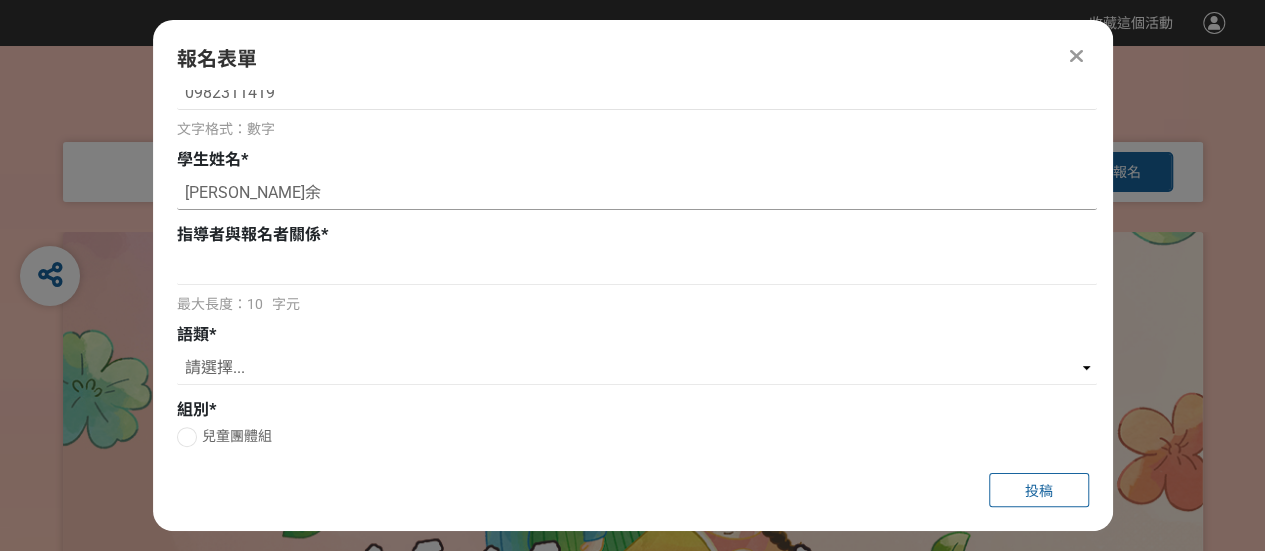 scroll, scrollTop: 300, scrollLeft: 0, axis: vertical 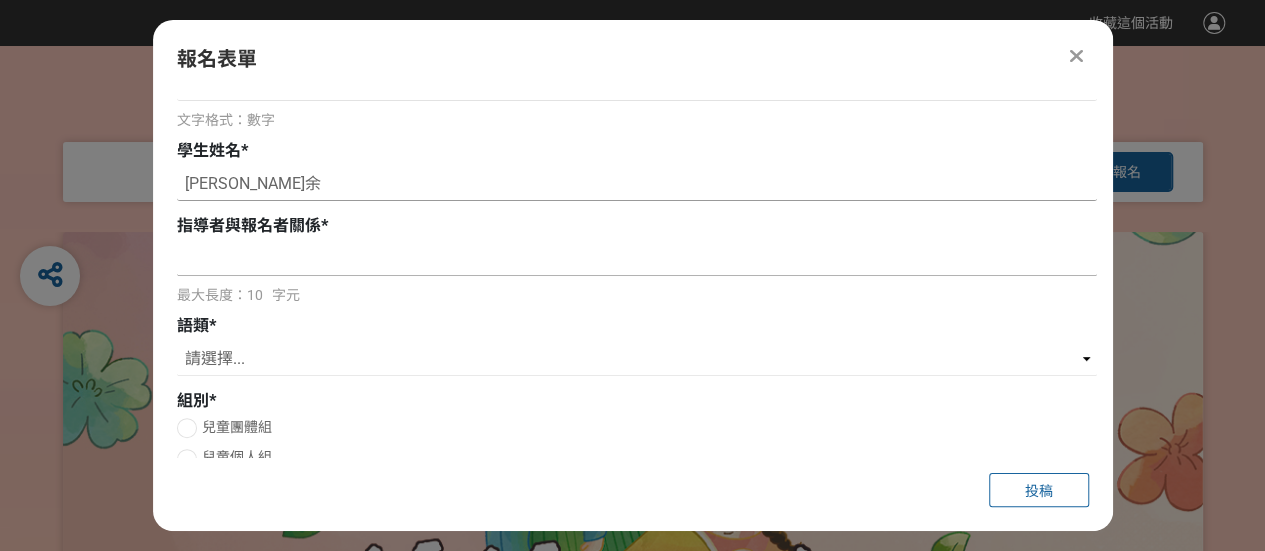 type on "江亮余" 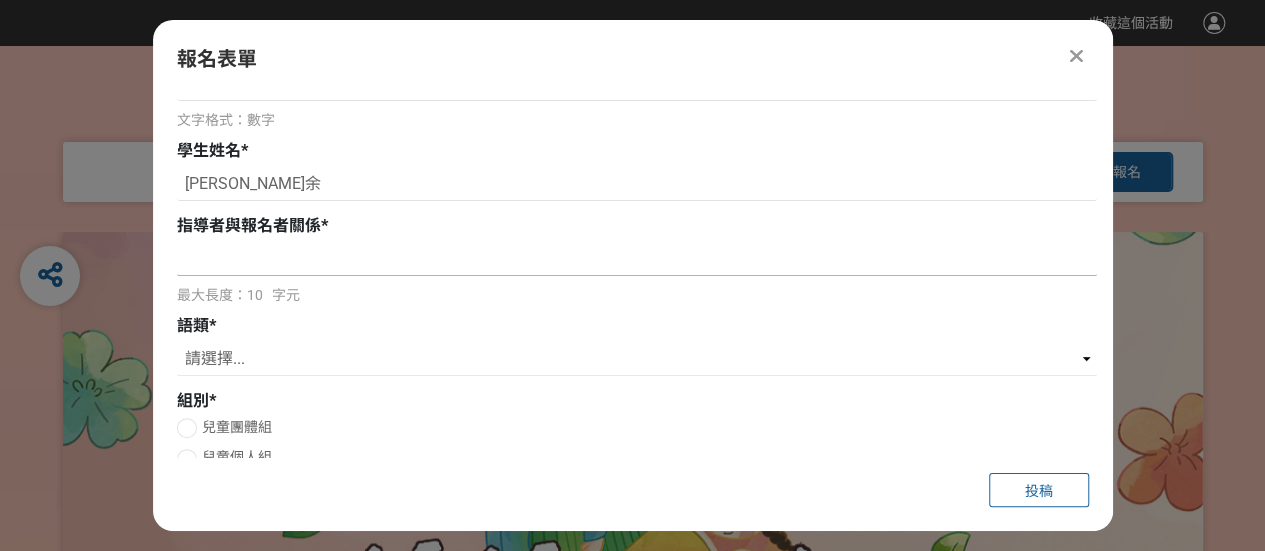 click at bounding box center (637, 259) 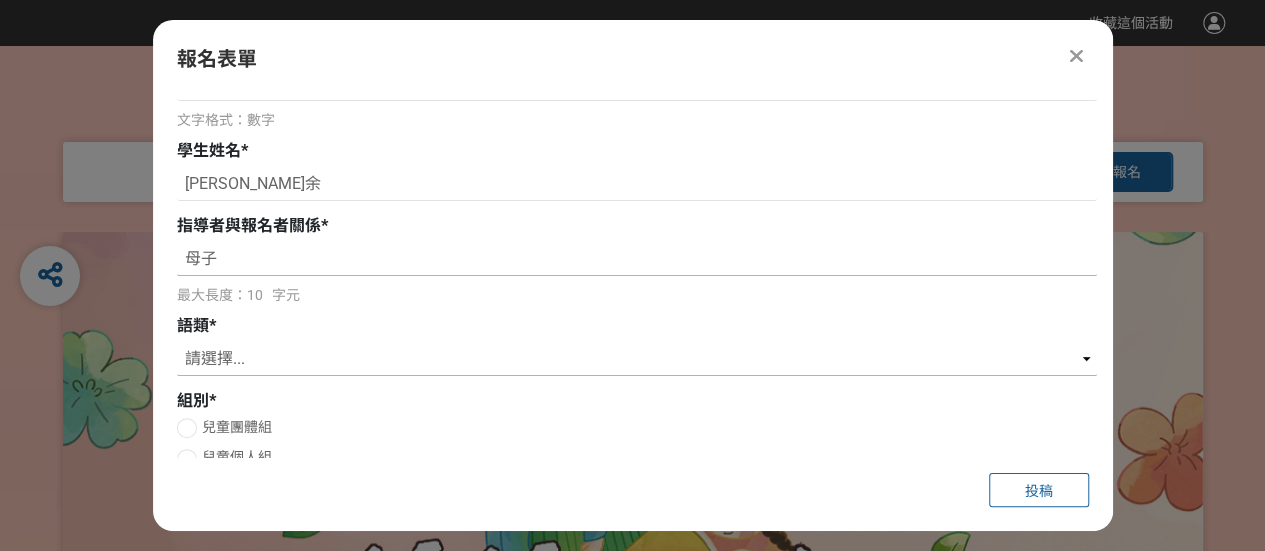 type on "母子" 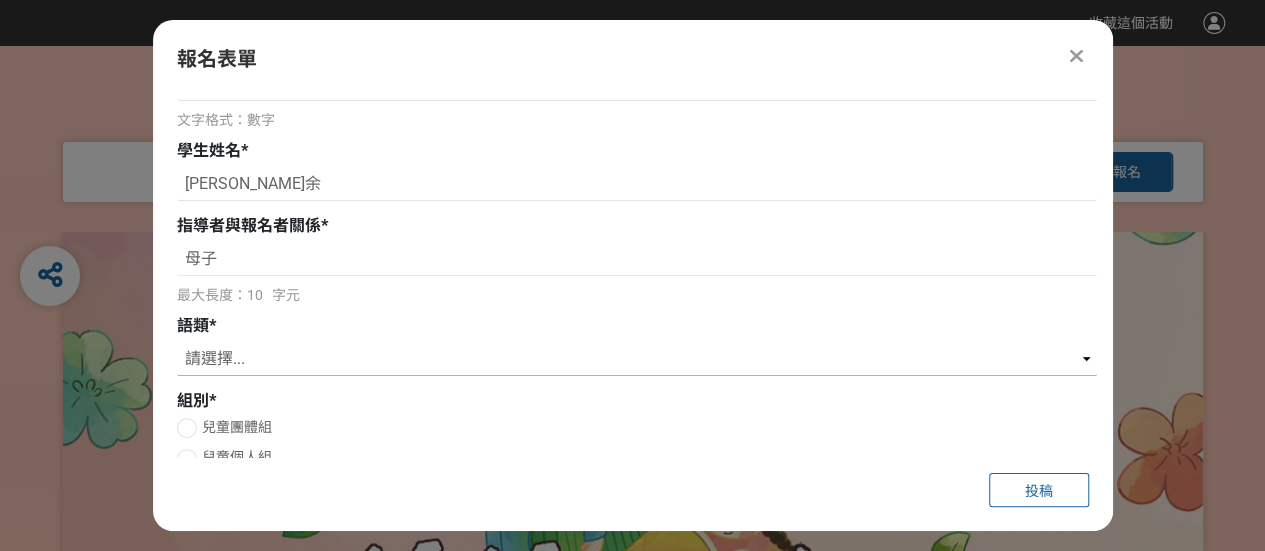 click on "請選擇... 國語 閩南語 客語 英語" at bounding box center [637, 359] 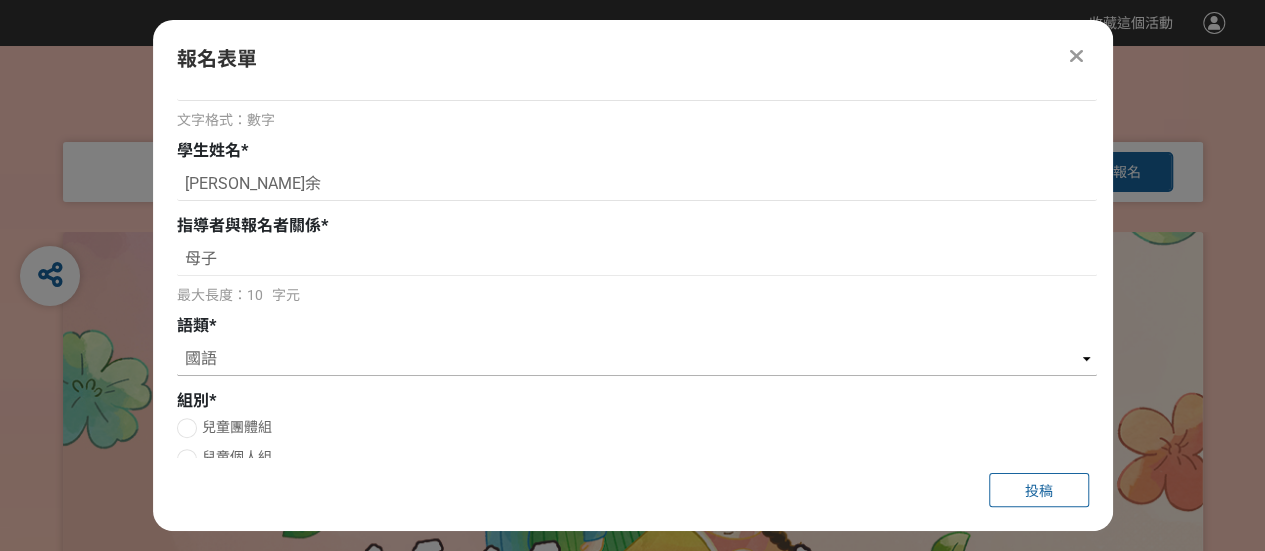 click on "請選擇... 國語 閩南語 客語 英語" at bounding box center (637, 359) 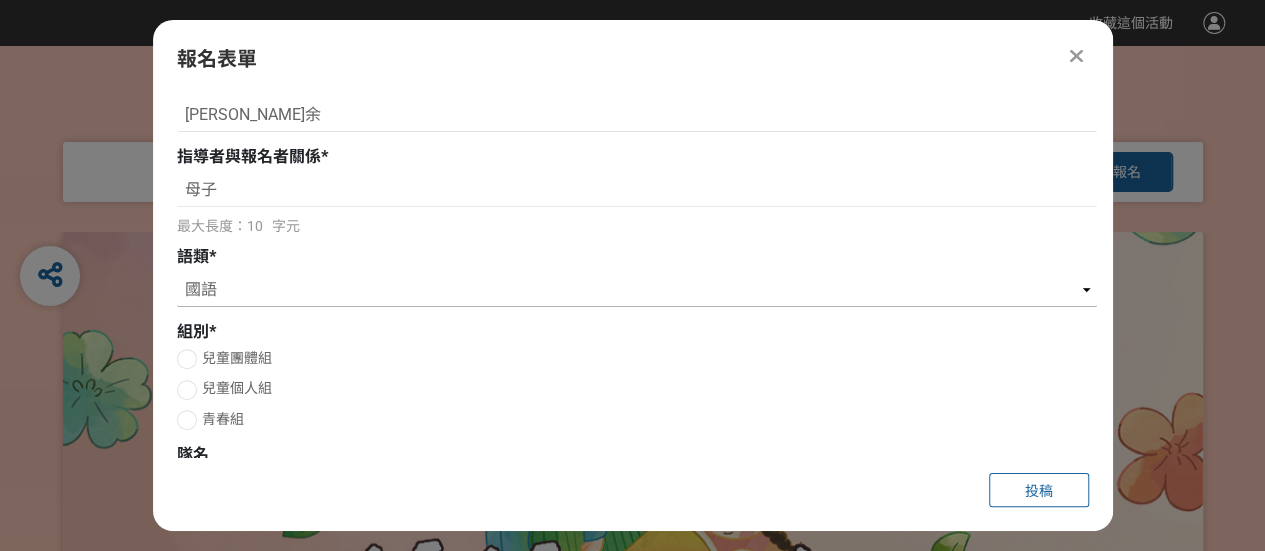 scroll, scrollTop: 400, scrollLeft: 0, axis: vertical 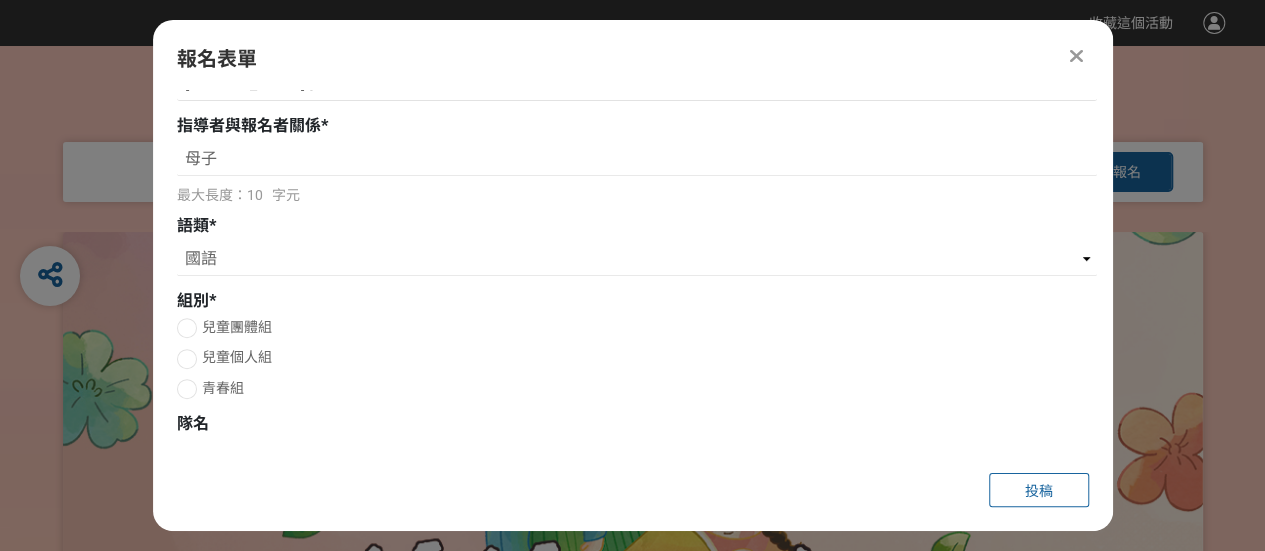click at bounding box center (187, 359) 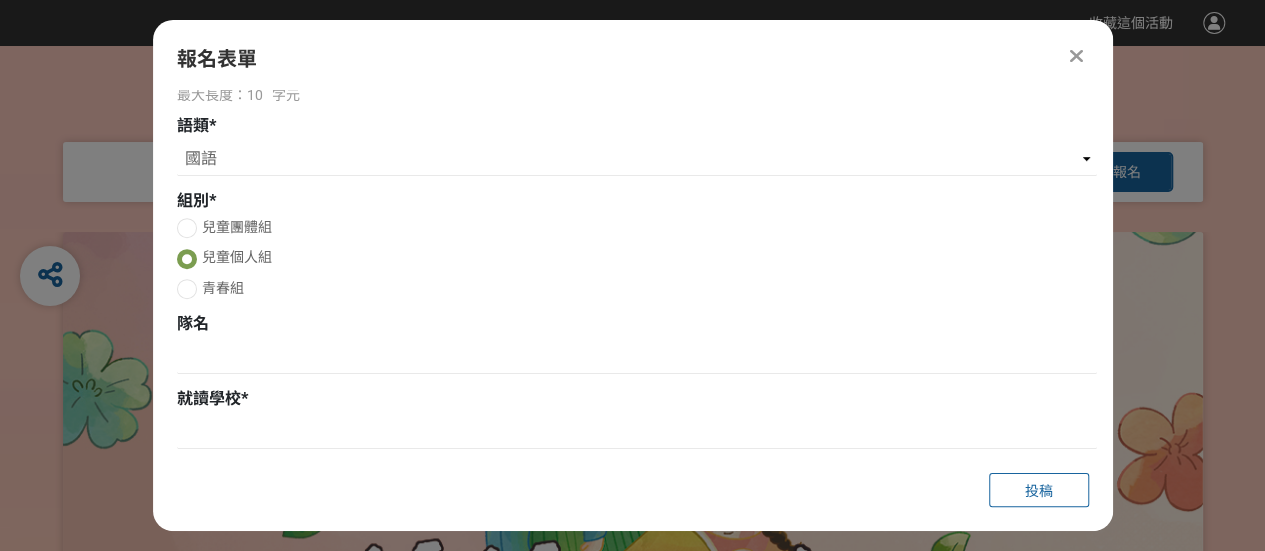 scroll, scrollTop: 600, scrollLeft: 0, axis: vertical 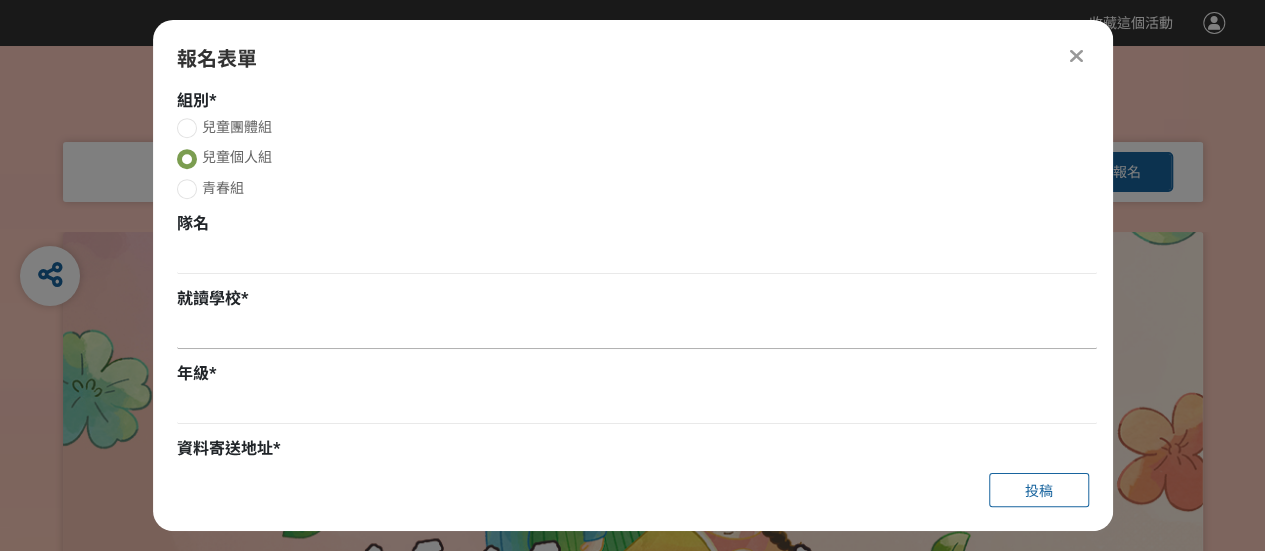 click at bounding box center (637, 332) 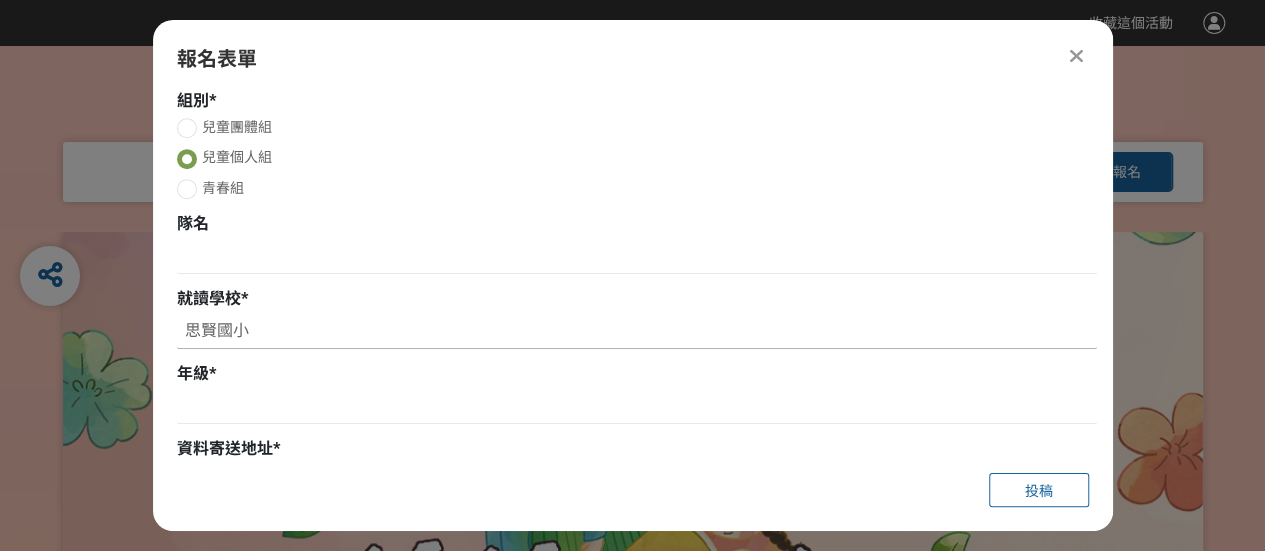 scroll, scrollTop: 700, scrollLeft: 0, axis: vertical 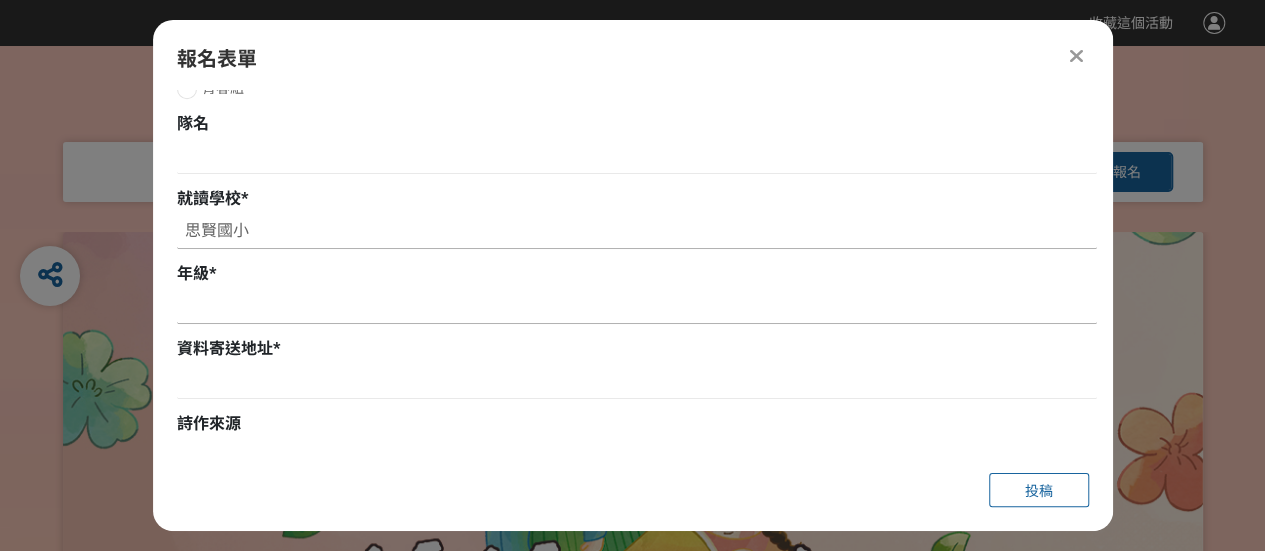 type on "思賢國小" 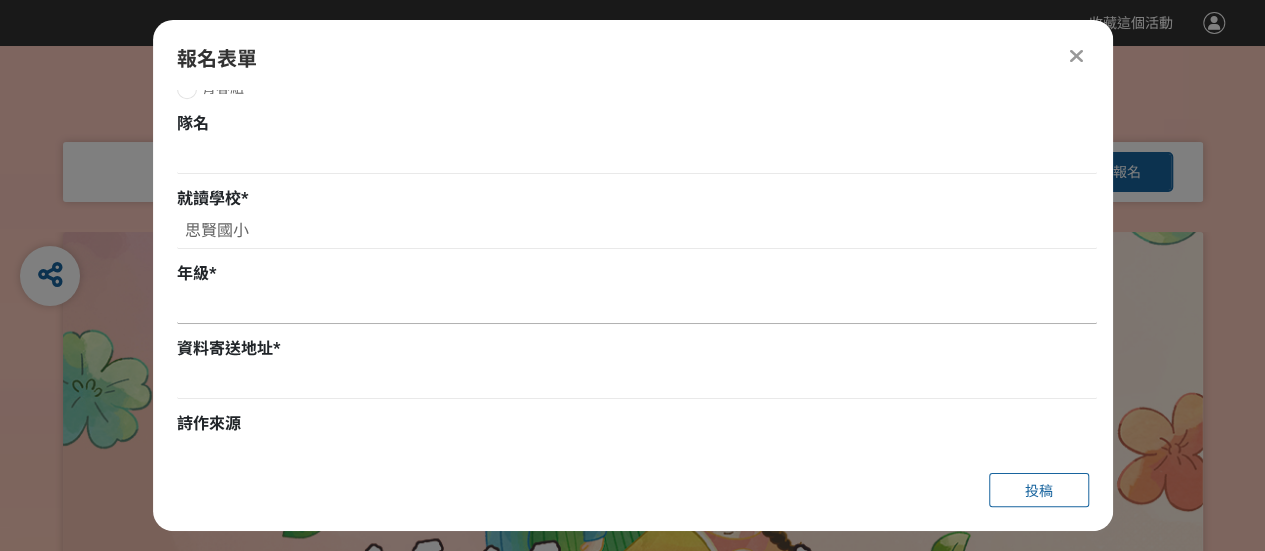 click at bounding box center (637, 307) 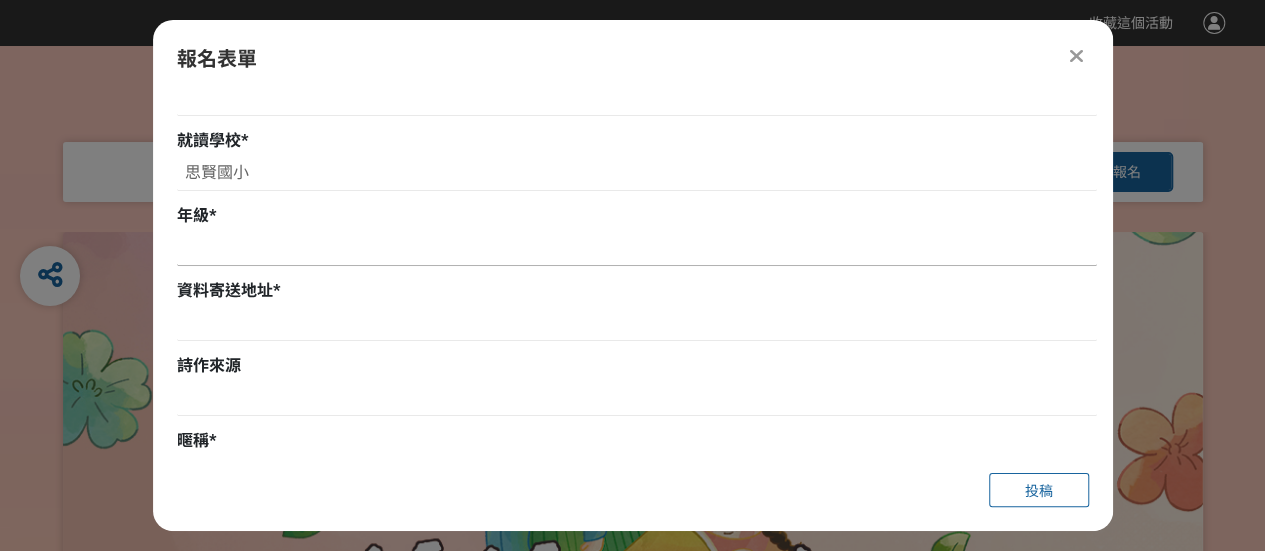 scroll, scrollTop: 800, scrollLeft: 0, axis: vertical 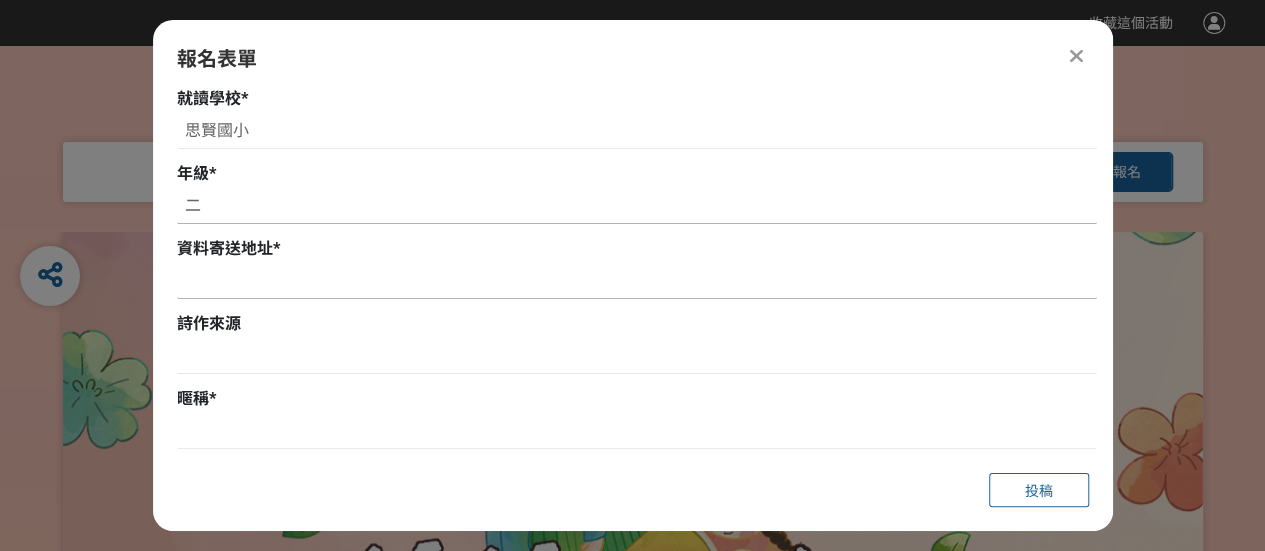 type on "二" 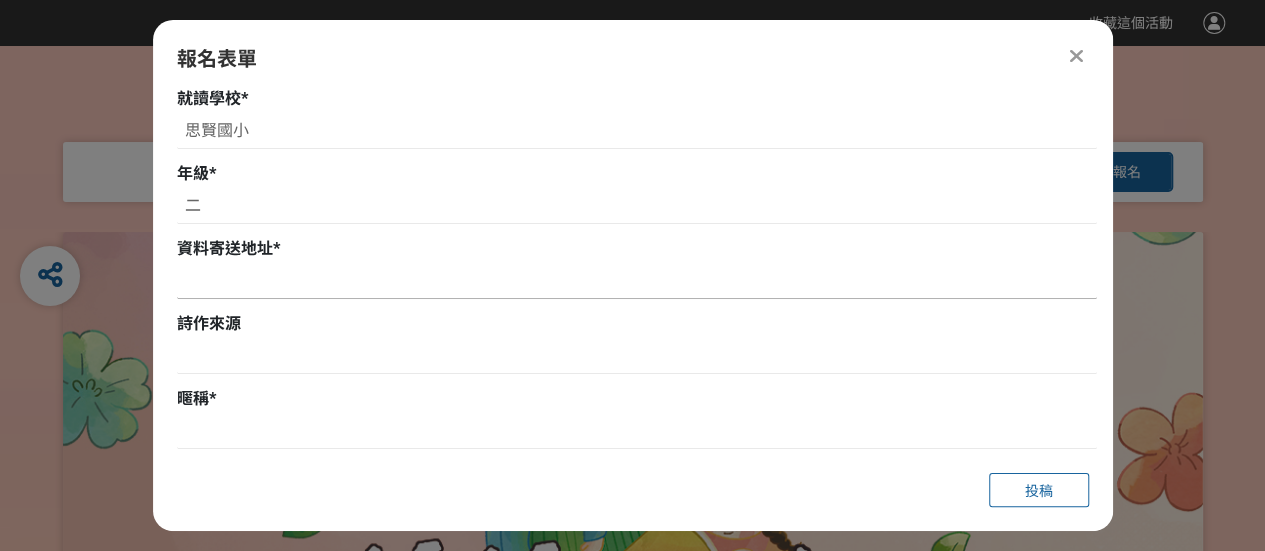 click at bounding box center (637, 282) 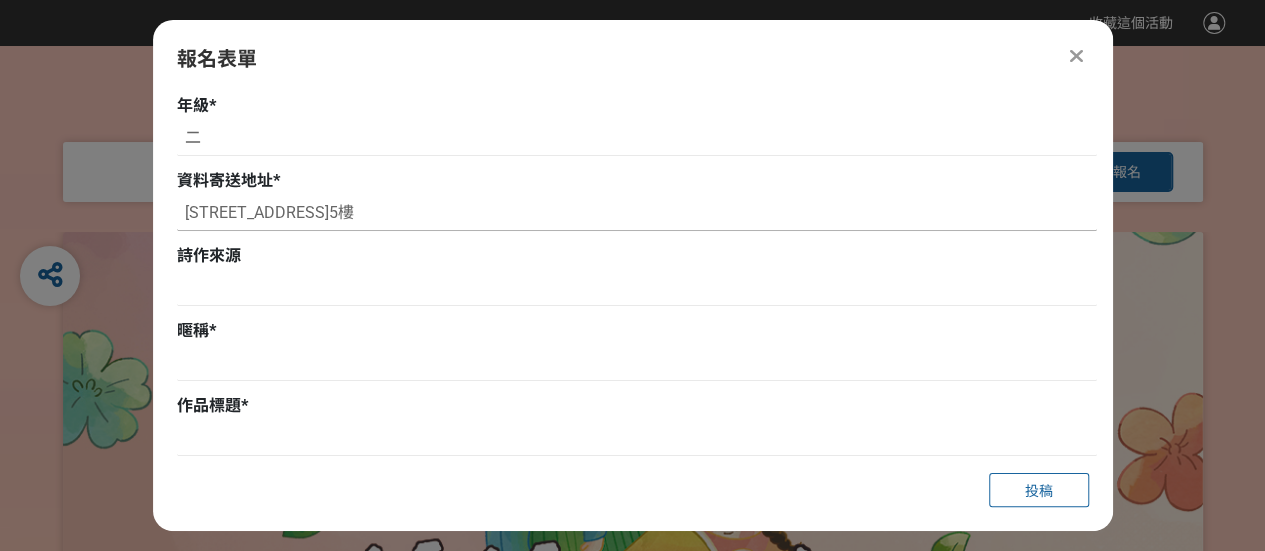 scroll, scrollTop: 900, scrollLeft: 0, axis: vertical 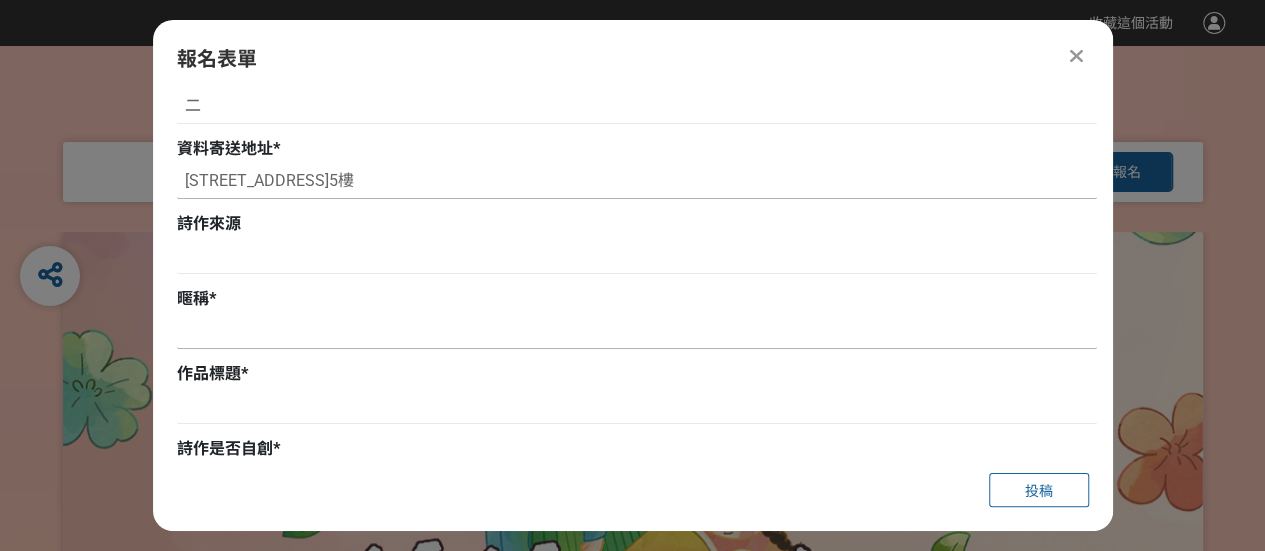 type on "新北市新莊區新泰路321巷15號5樓" 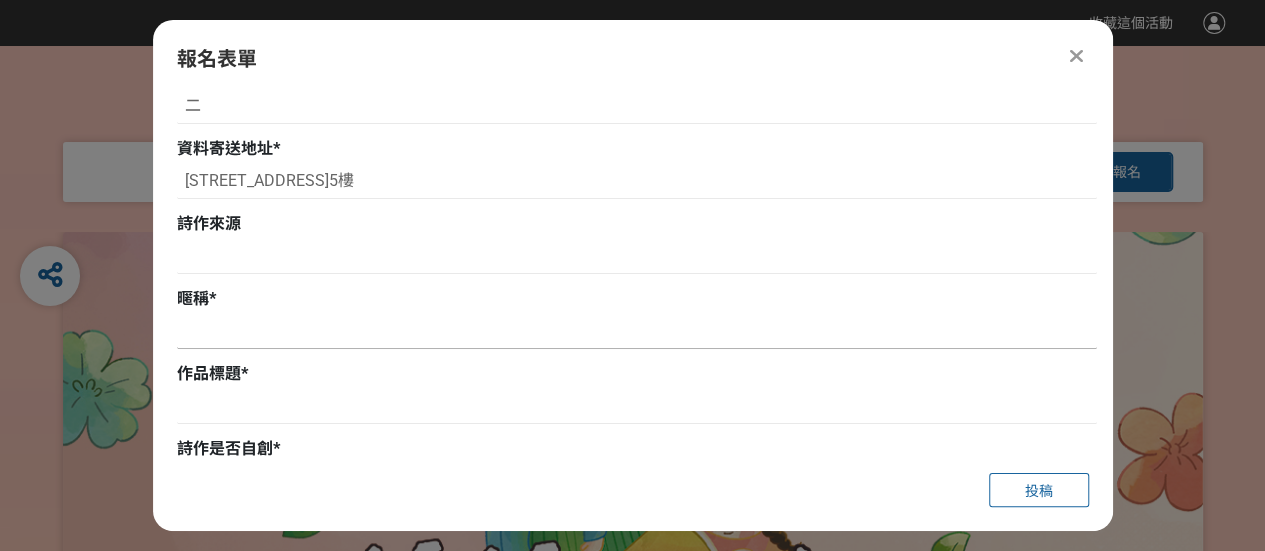 click at bounding box center (637, 332) 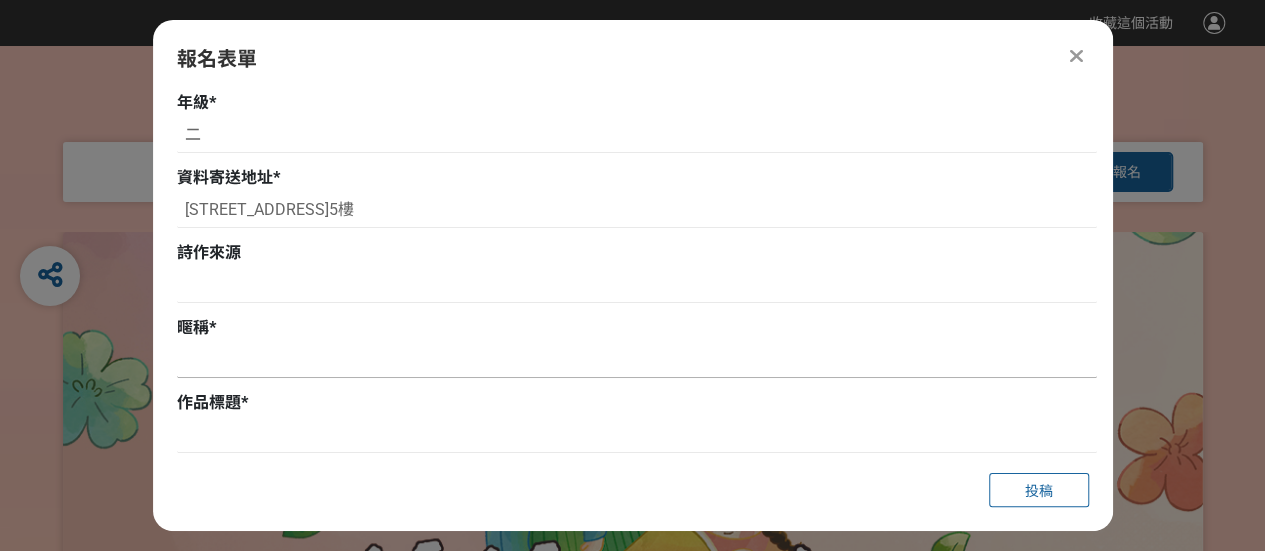 scroll, scrollTop: 1000, scrollLeft: 0, axis: vertical 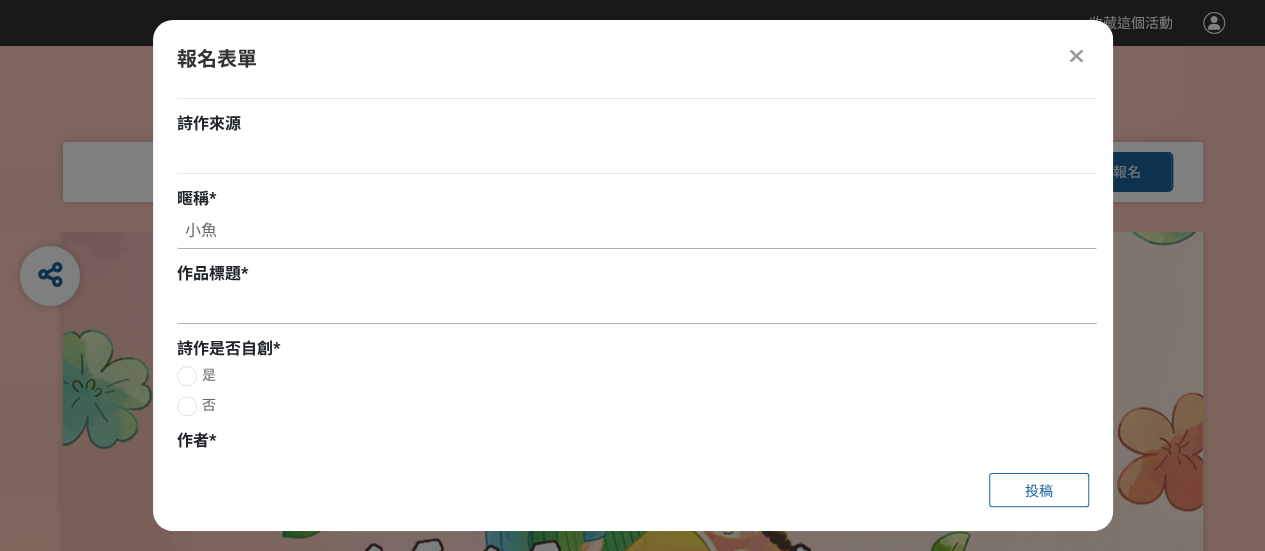 type on "小魚" 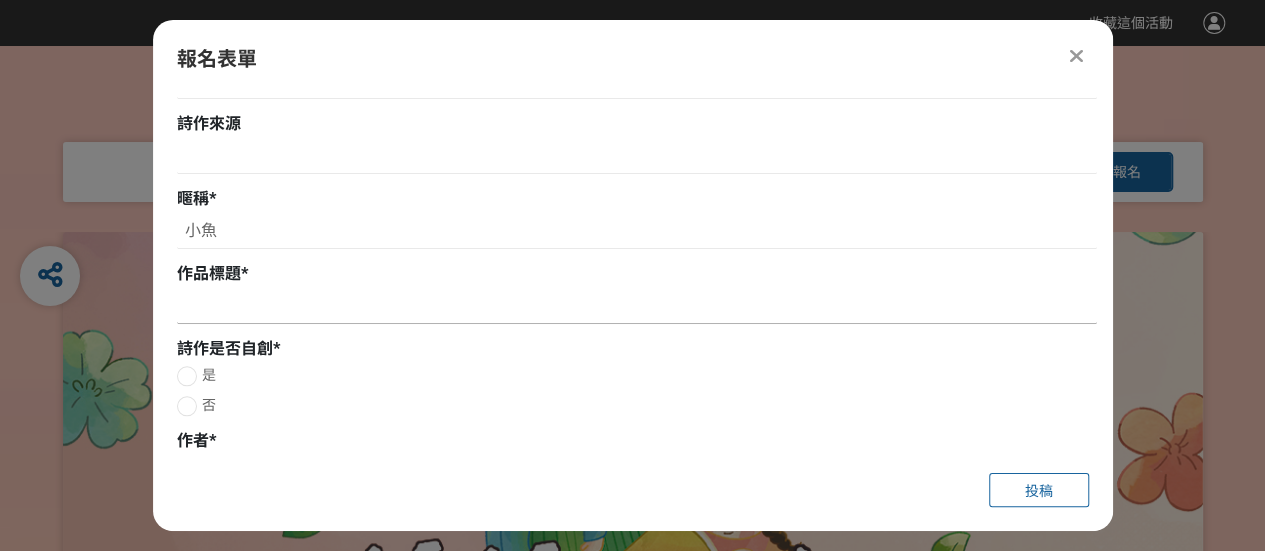 click at bounding box center [637, 307] 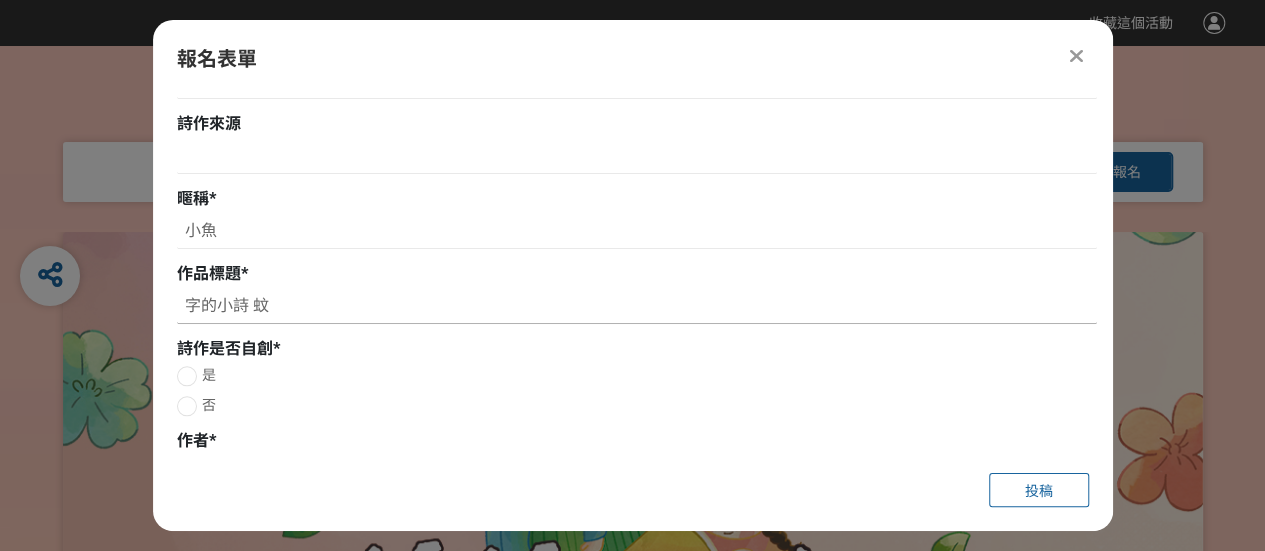 type on "字的小詩 蚊" 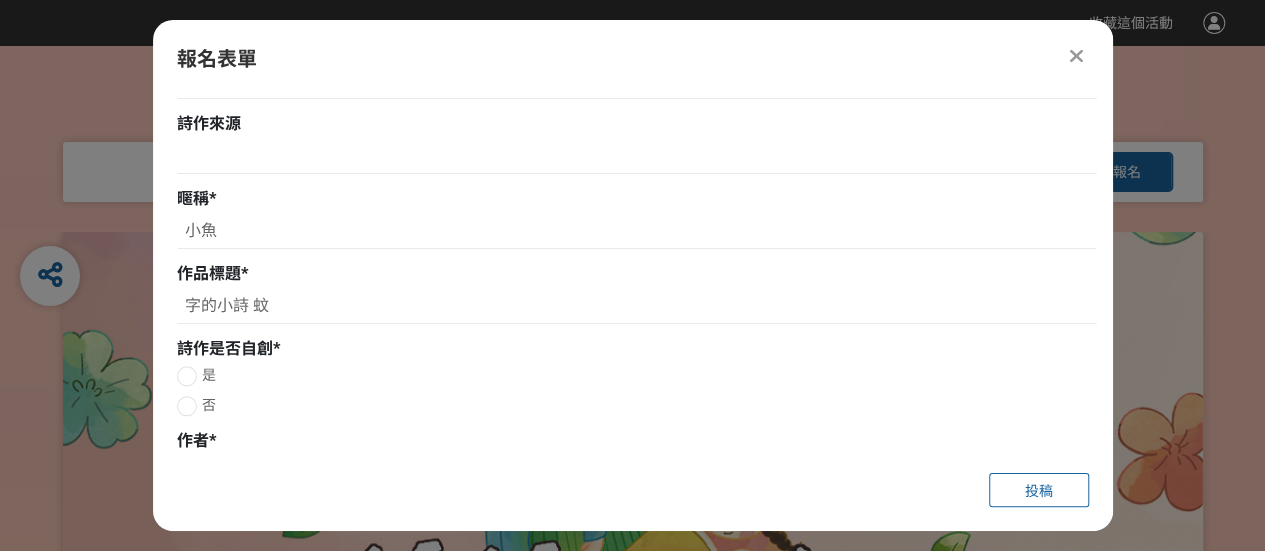 click at bounding box center [187, 406] 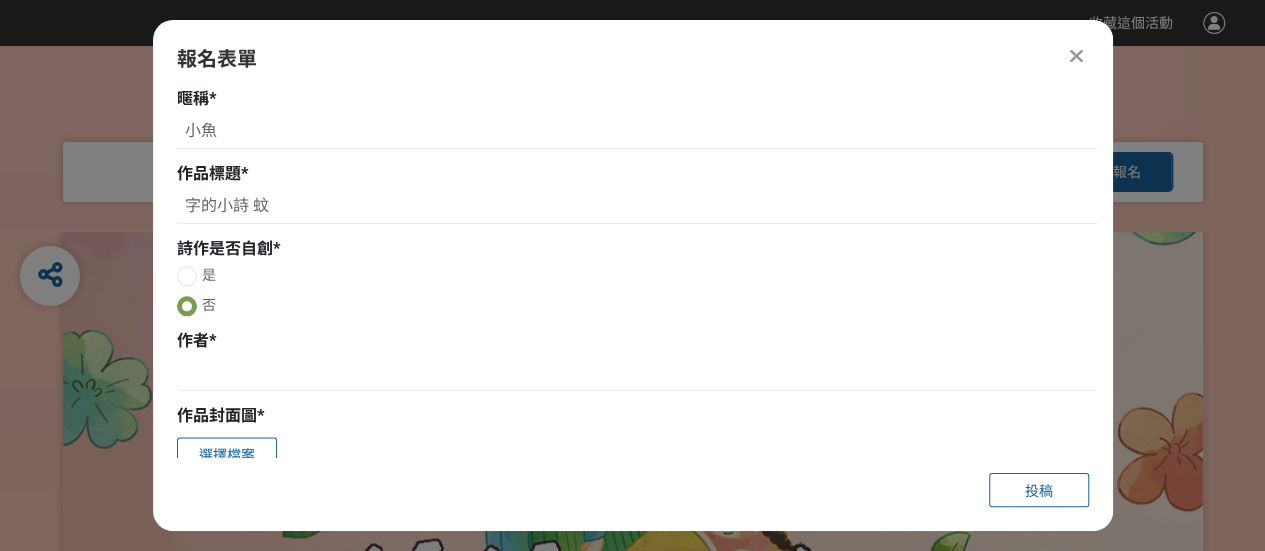scroll, scrollTop: 1200, scrollLeft: 0, axis: vertical 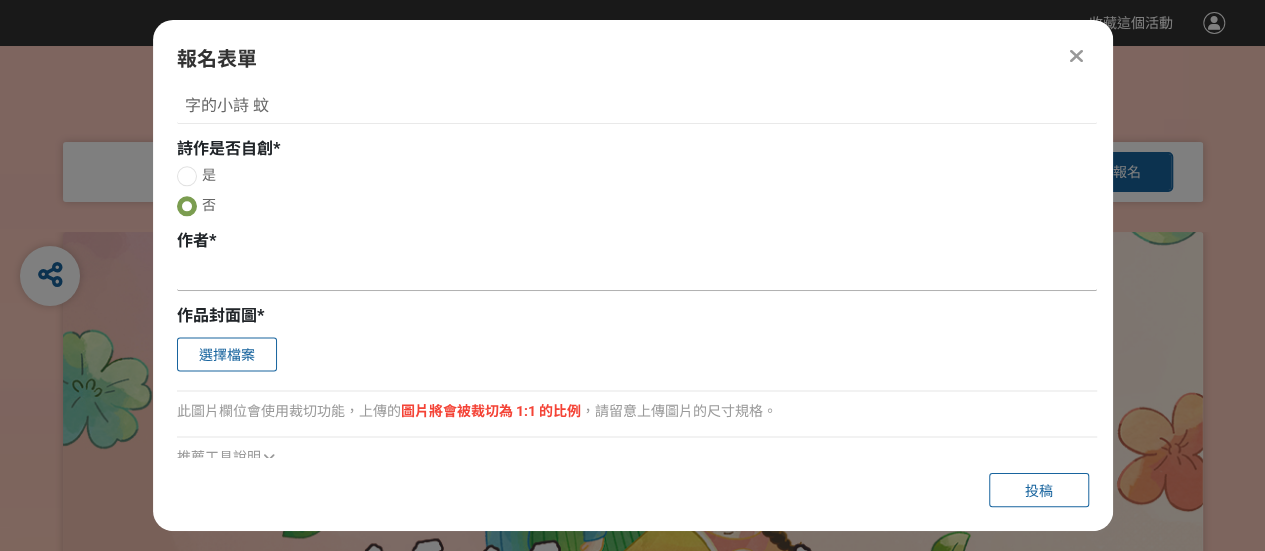 click at bounding box center [637, 274] 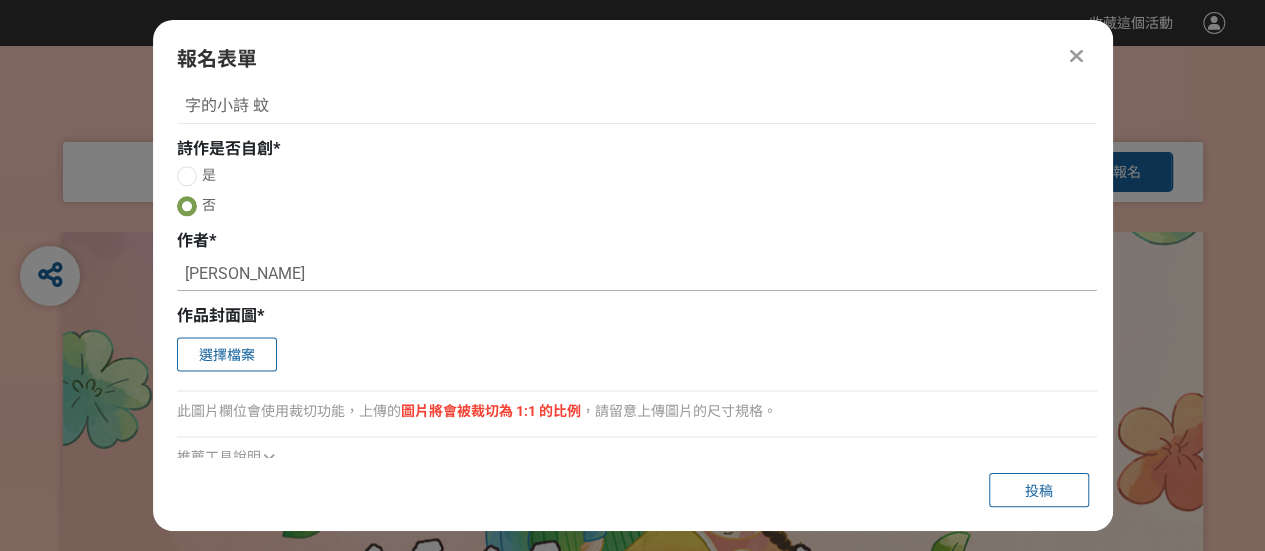 scroll, scrollTop: 1300, scrollLeft: 0, axis: vertical 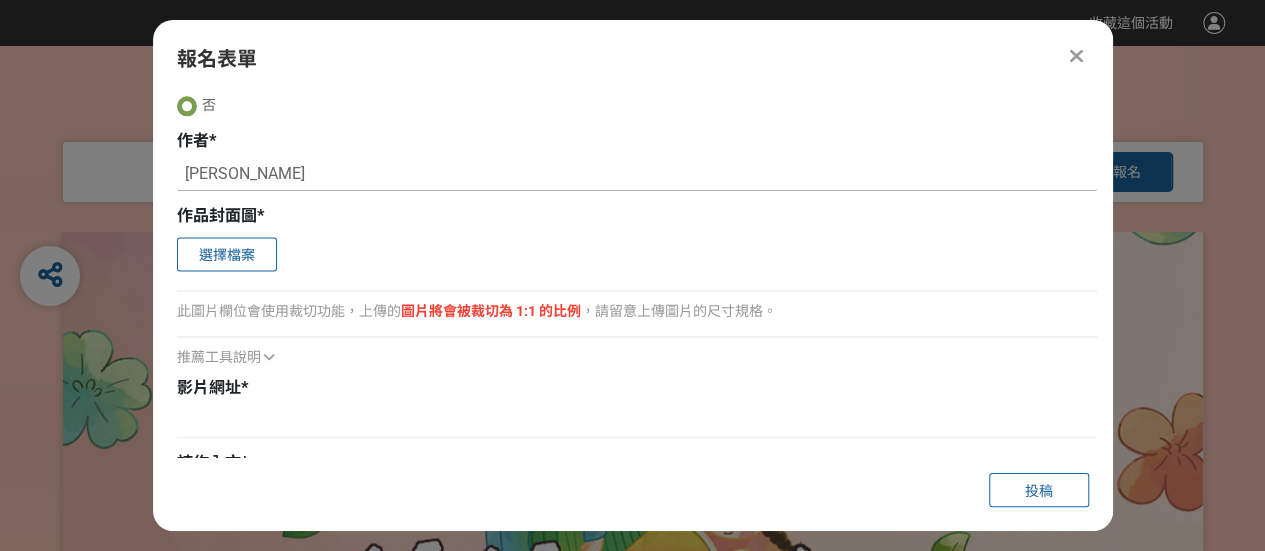 type on "林世仁" 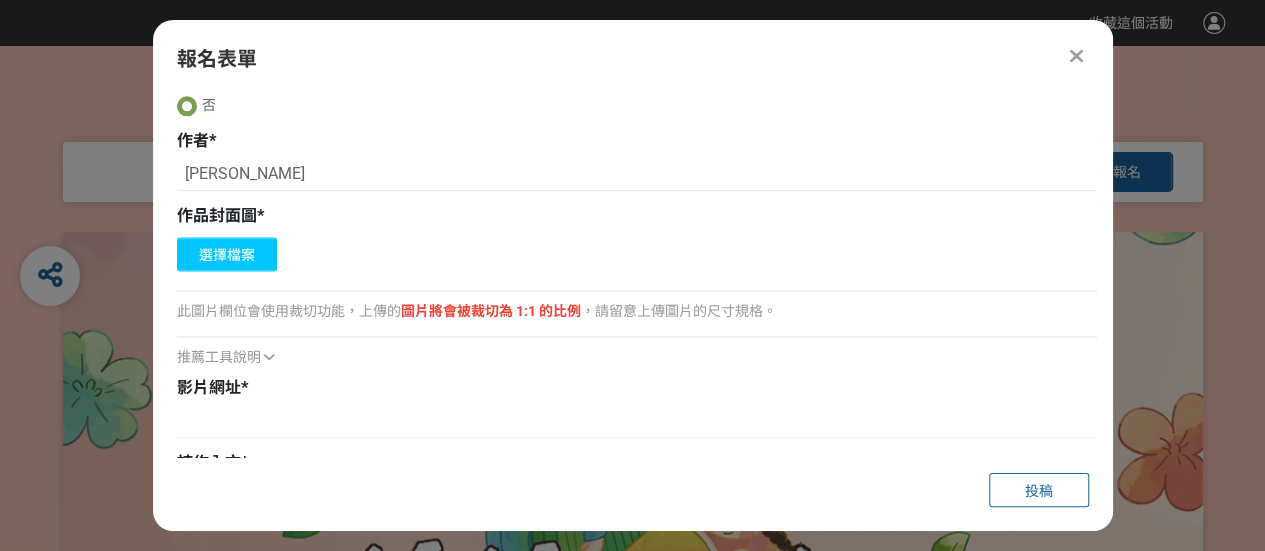 click on "選擇檔案" at bounding box center [227, 254] 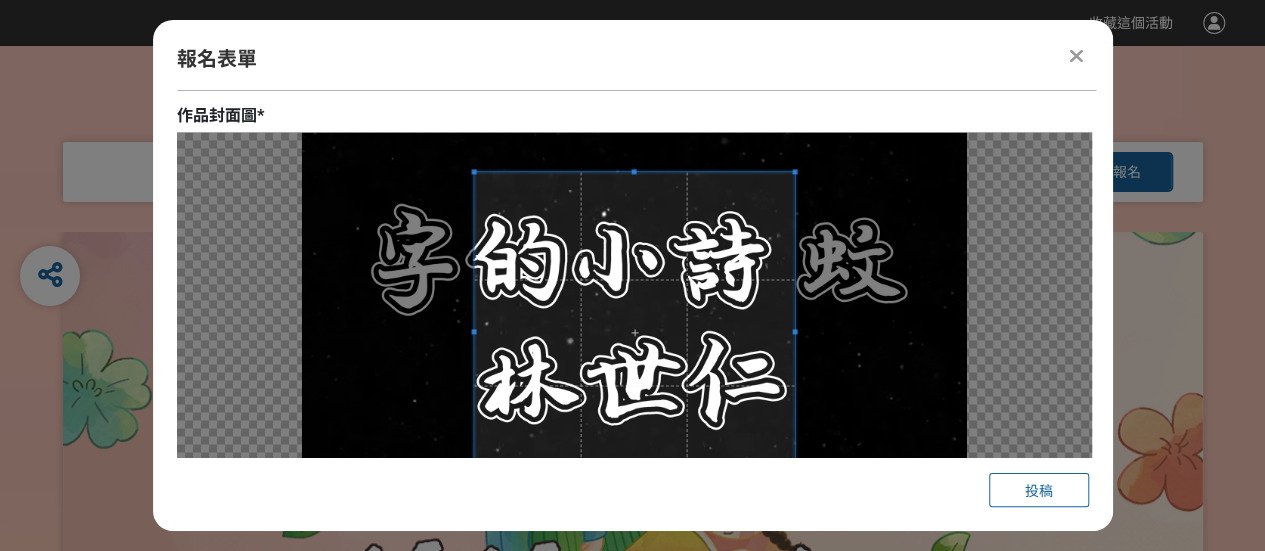 scroll, scrollTop: 1500, scrollLeft: 0, axis: vertical 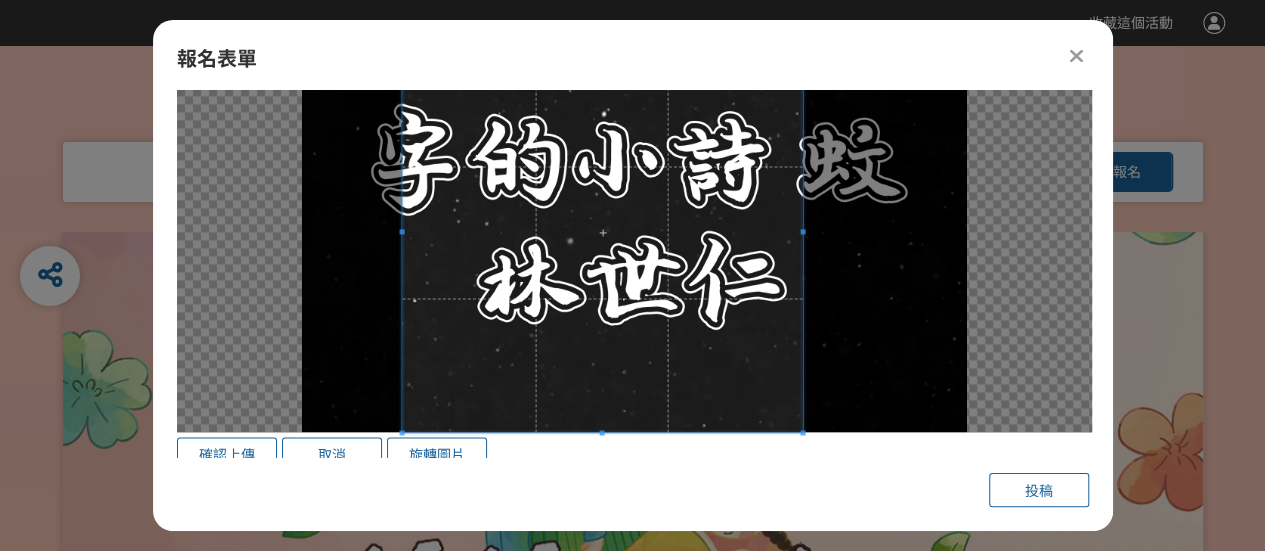click at bounding box center [634, 232] 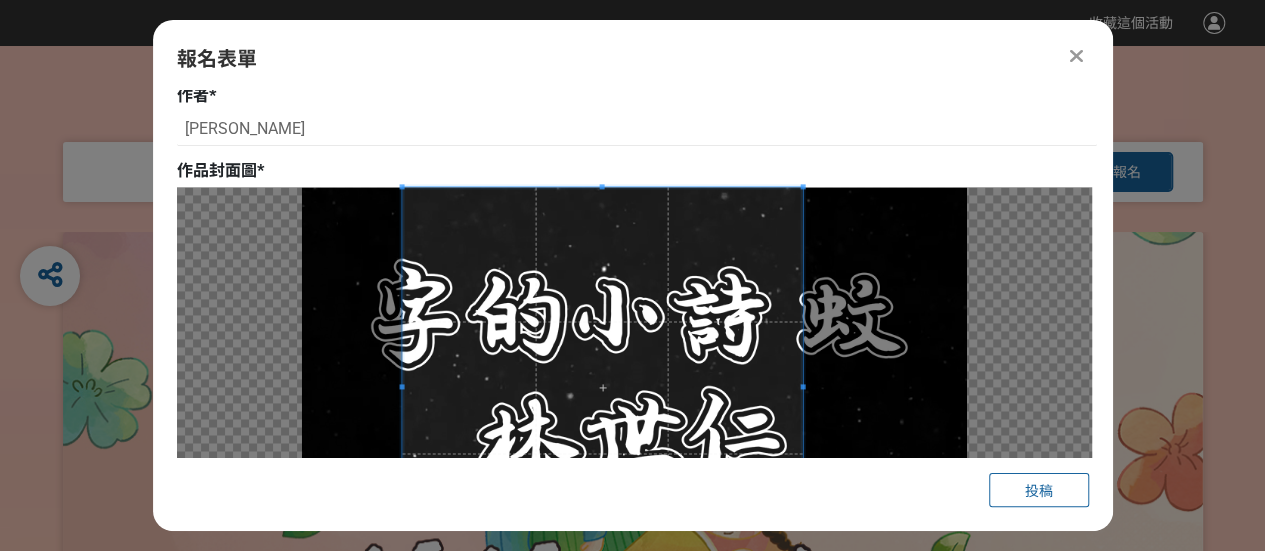 scroll, scrollTop: 1300, scrollLeft: 0, axis: vertical 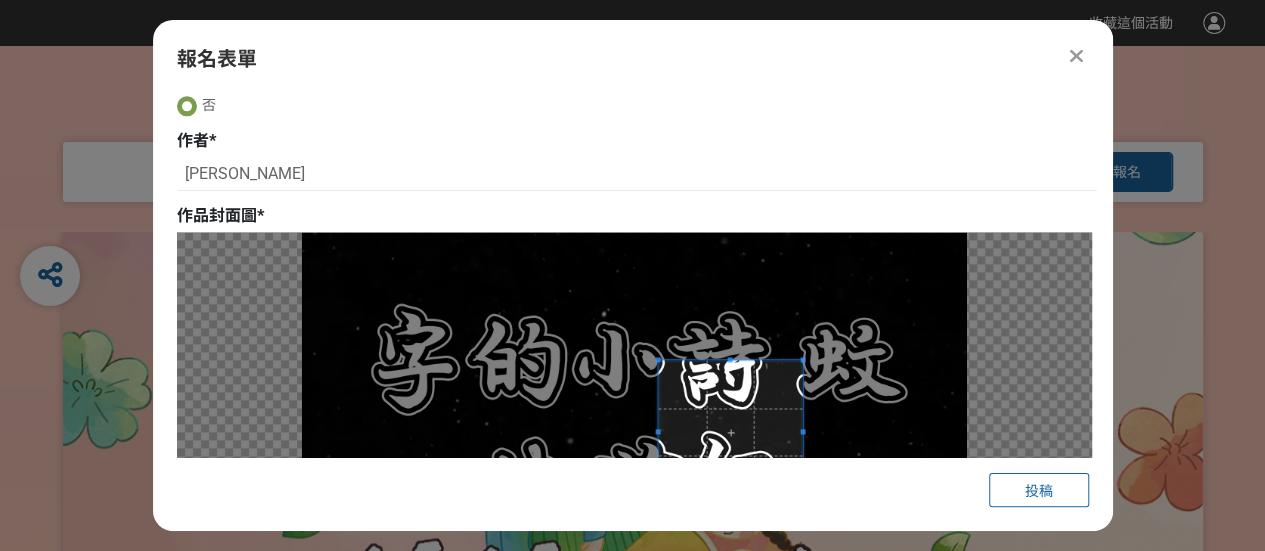 click at bounding box center [634, 432] 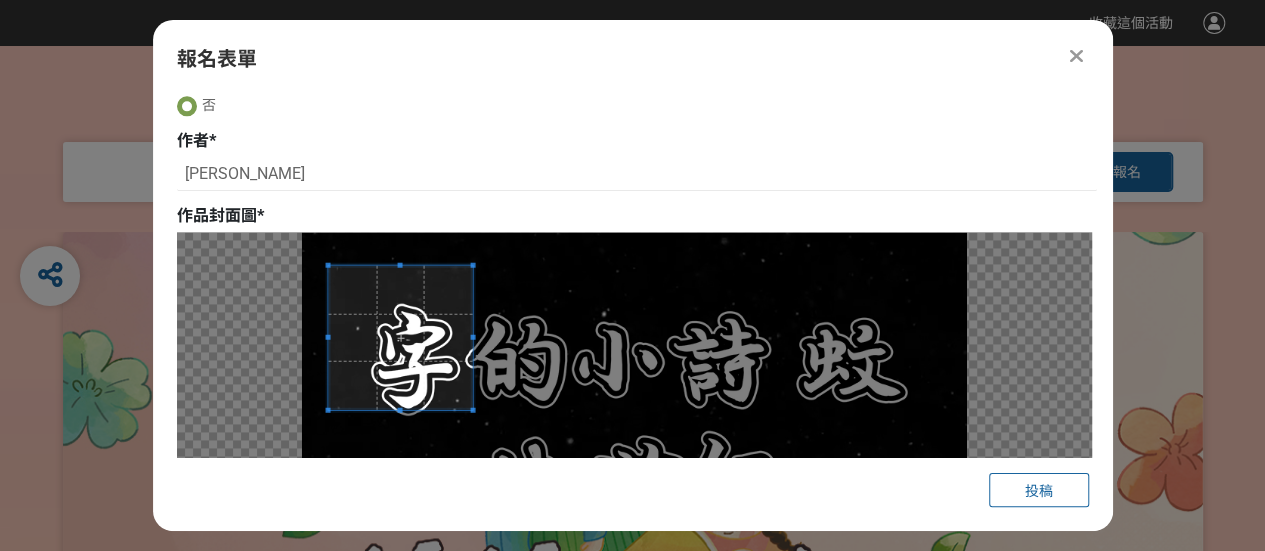 click at bounding box center [400, 338] 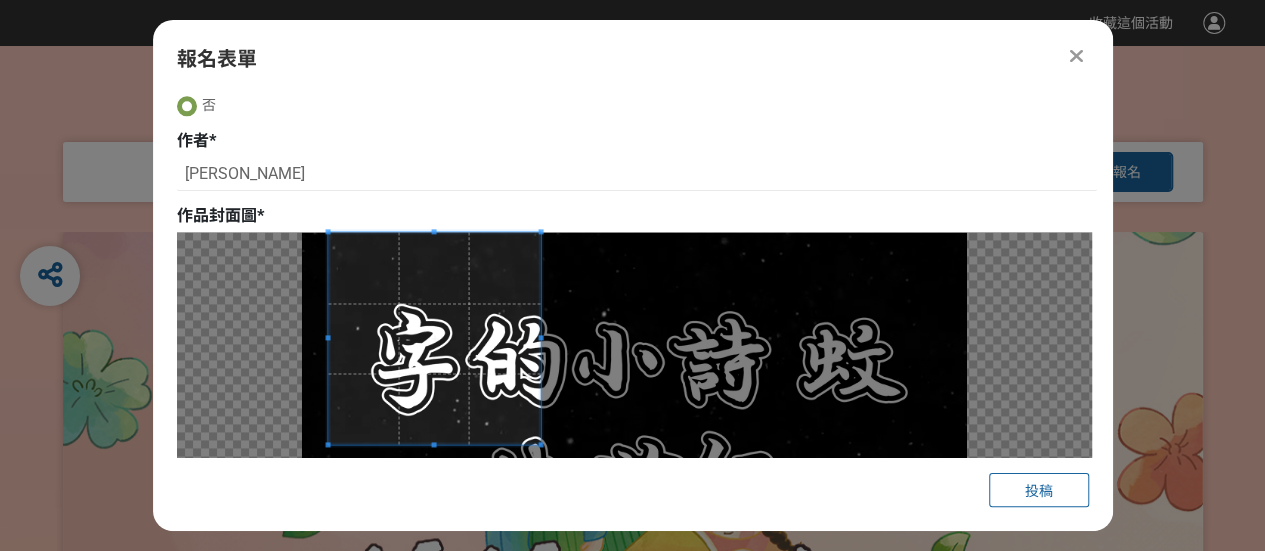 click at bounding box center (634, 432) 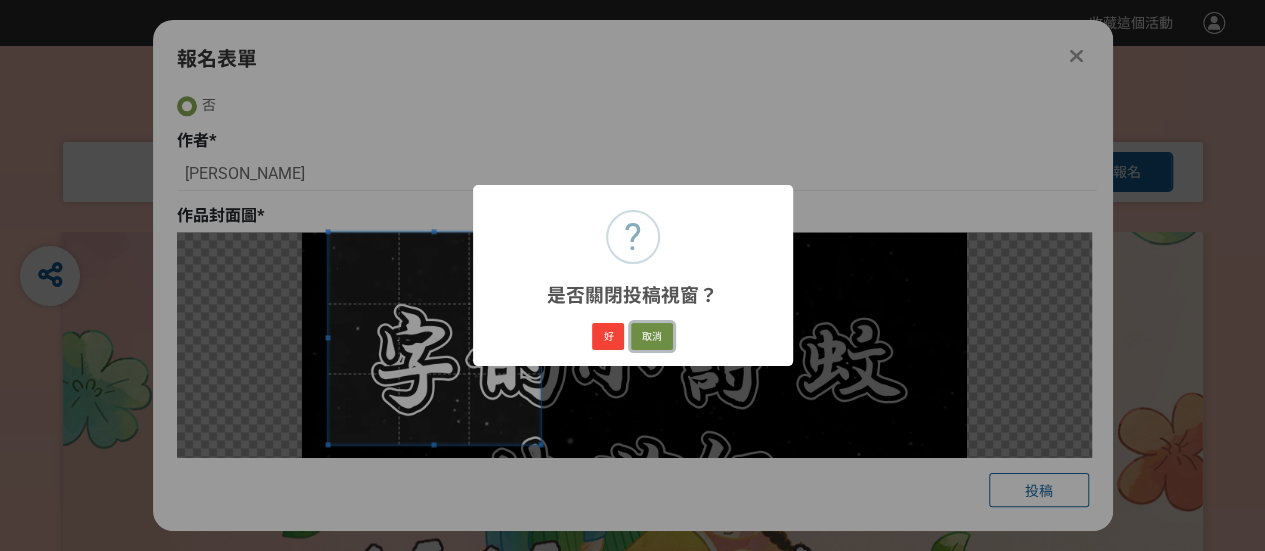click on "取消" at bounding box center [652, 337] 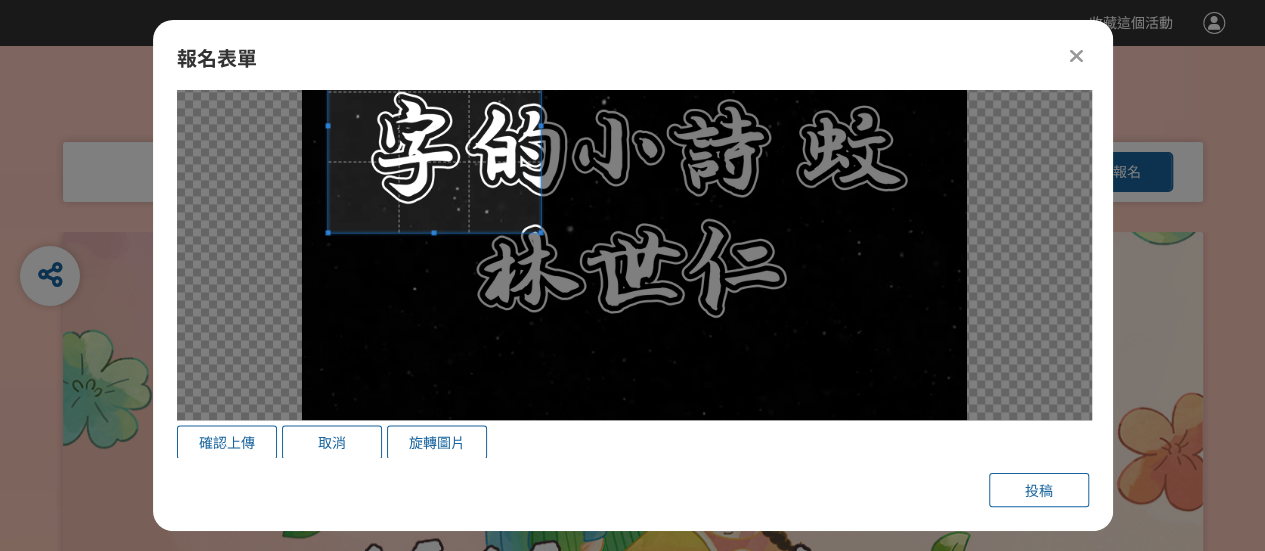 scroll, scrollTop: 1700, scrollLeft: 0, axis: vertical 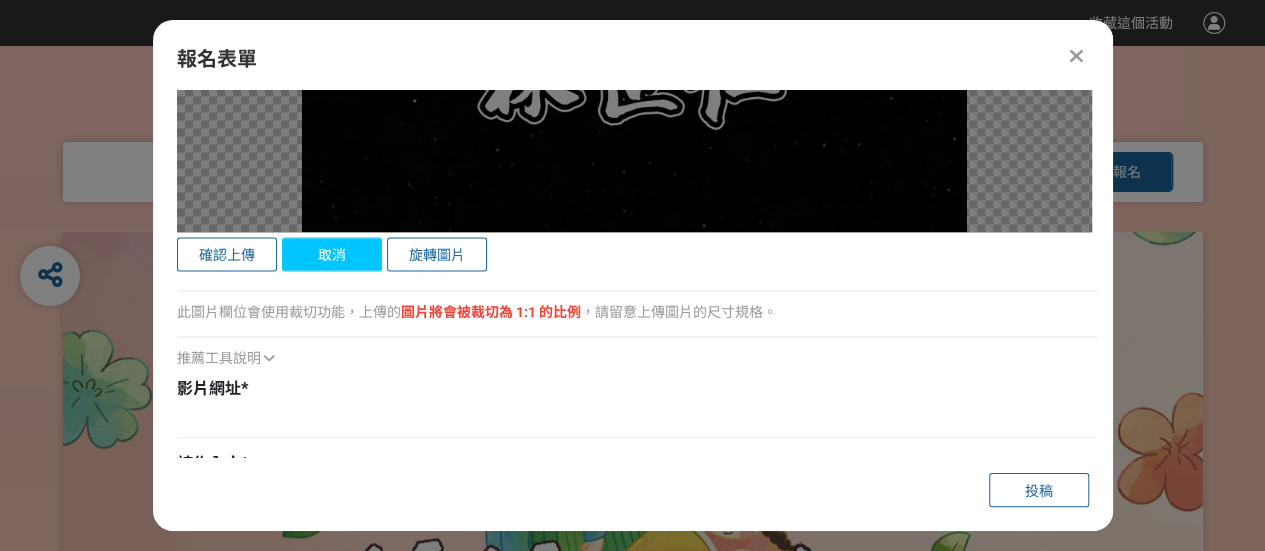 click on "取消" at bounding box center (332, 254) 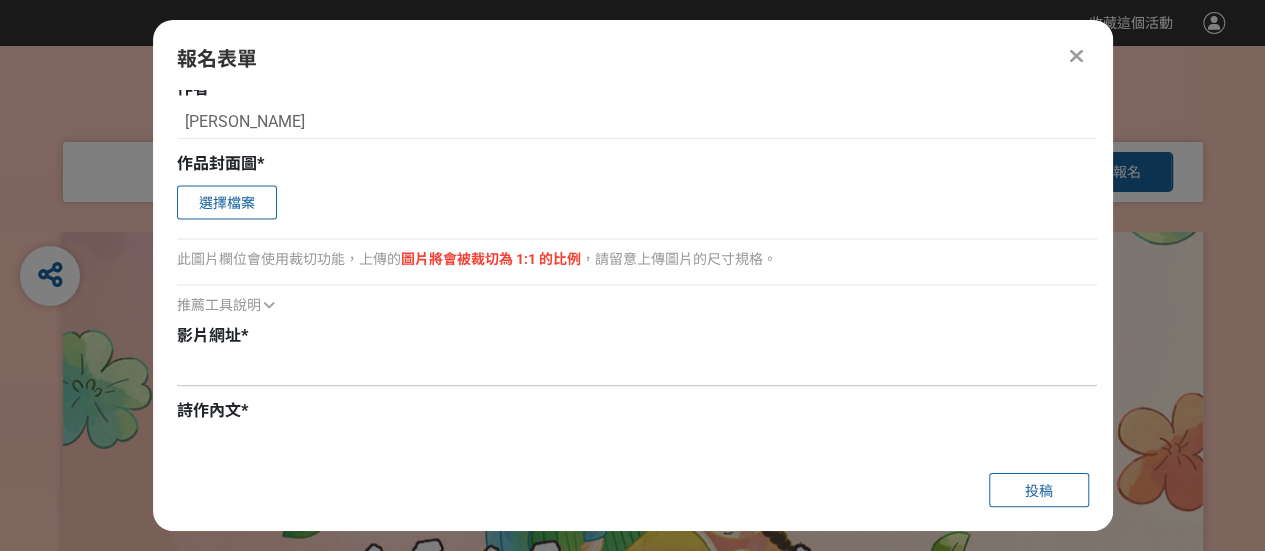 scroll, scrollTop: 1310, scrollLeft: 0, axis: vertical 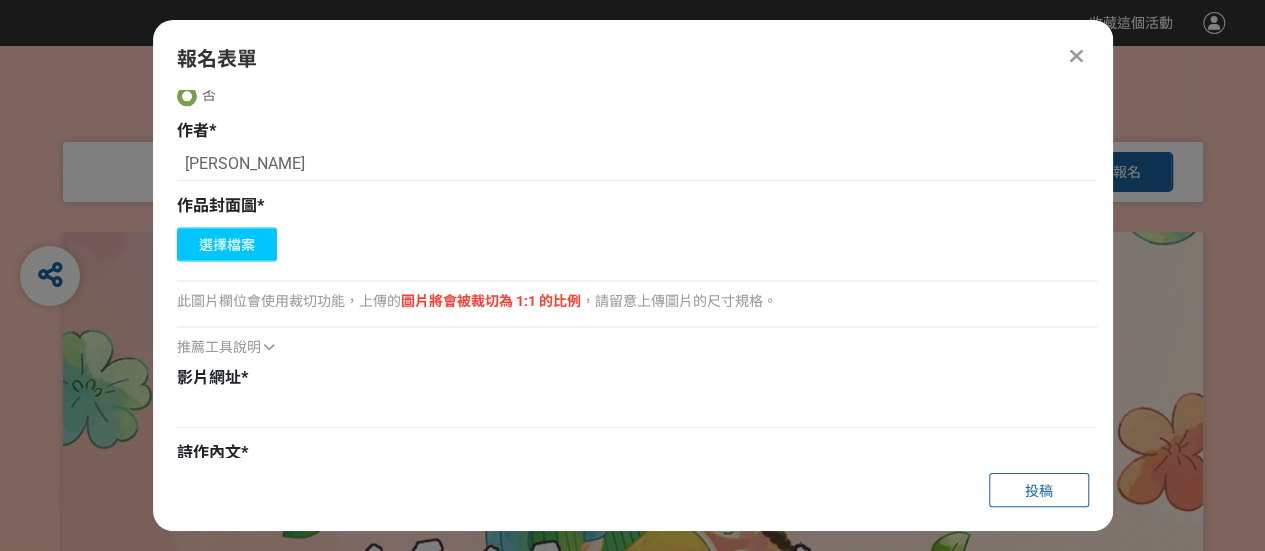 click on "選擇檔案" at bounding box center [227, 244] 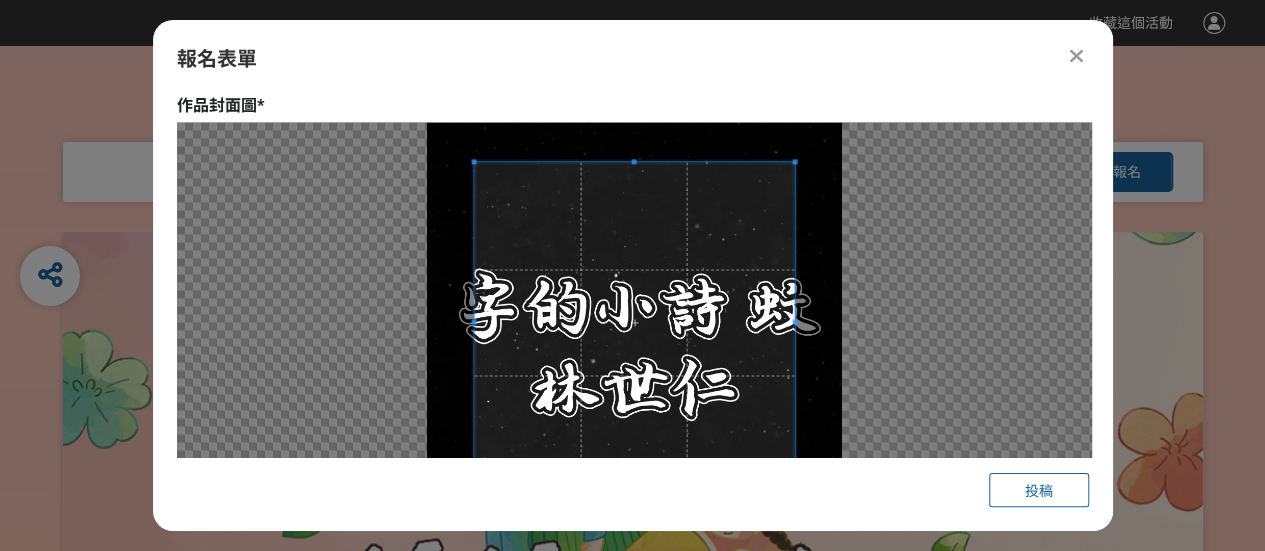 scroll, scrollTop: 1510, scrollLeft: 0, axis: vertical 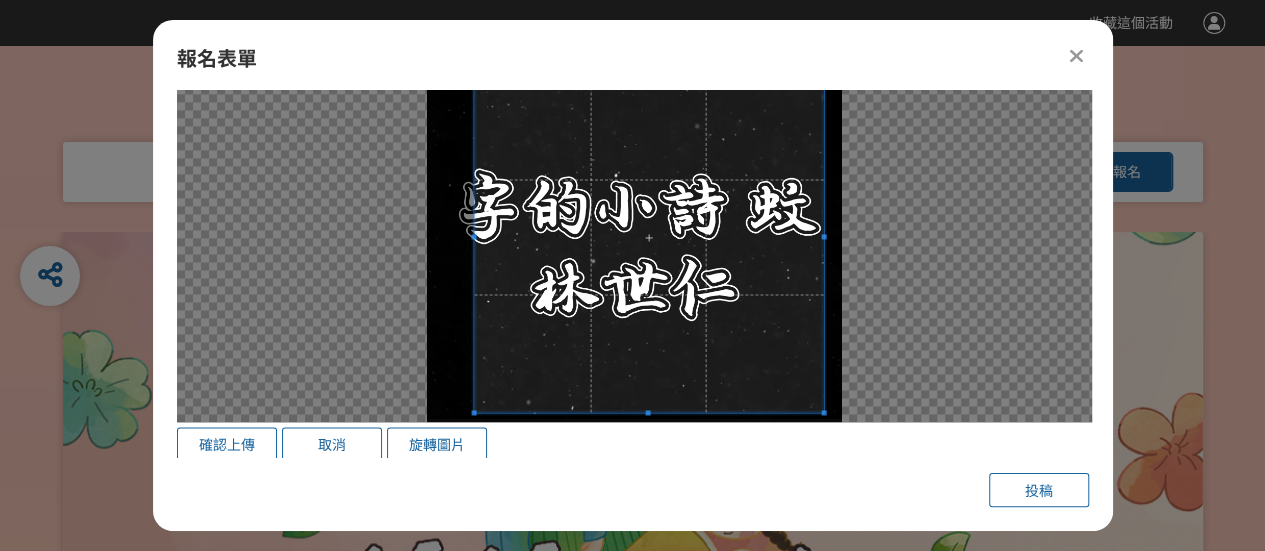 click at bounding box center (648, 236) 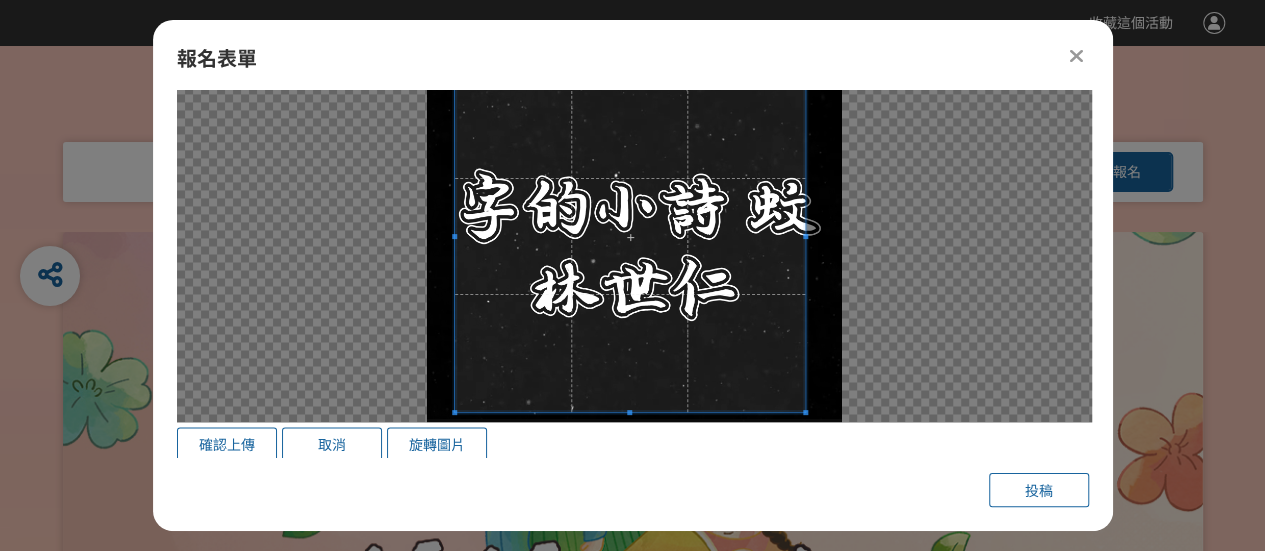 click at bounding box center (630, 236) 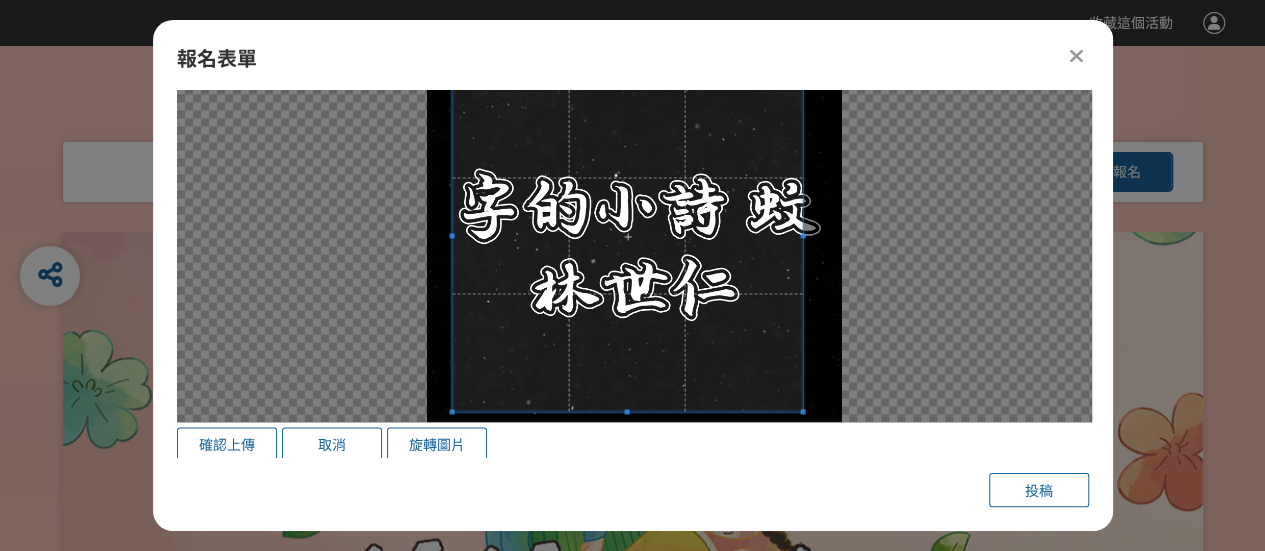 click at bounding box center [627, 235] 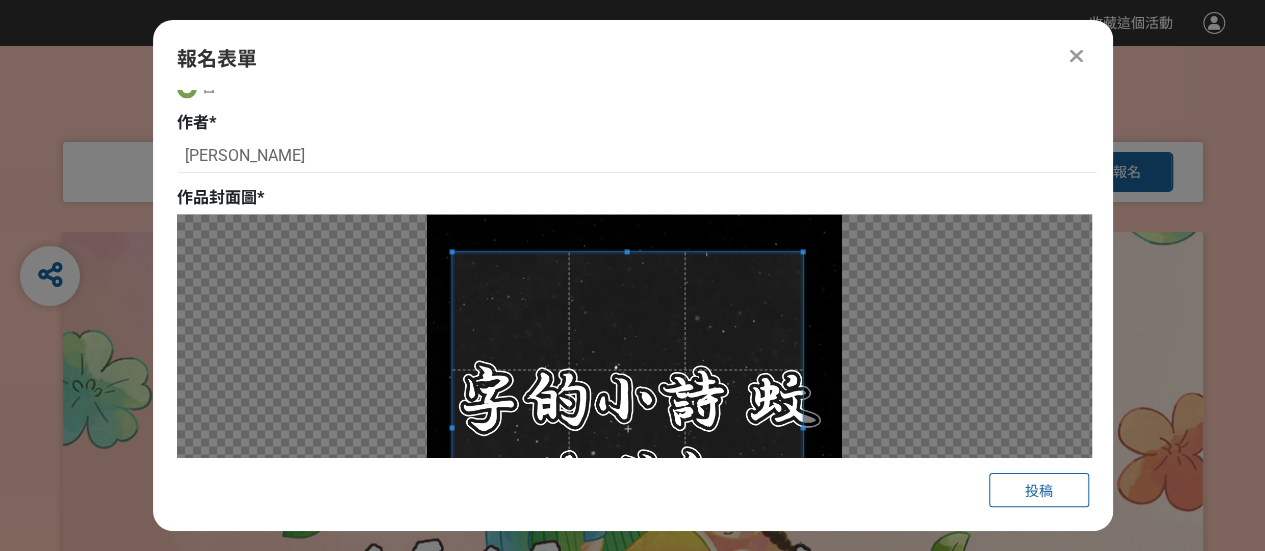 scroll, scrollTop: 1310, scrollLeft: 0, axis: vertical 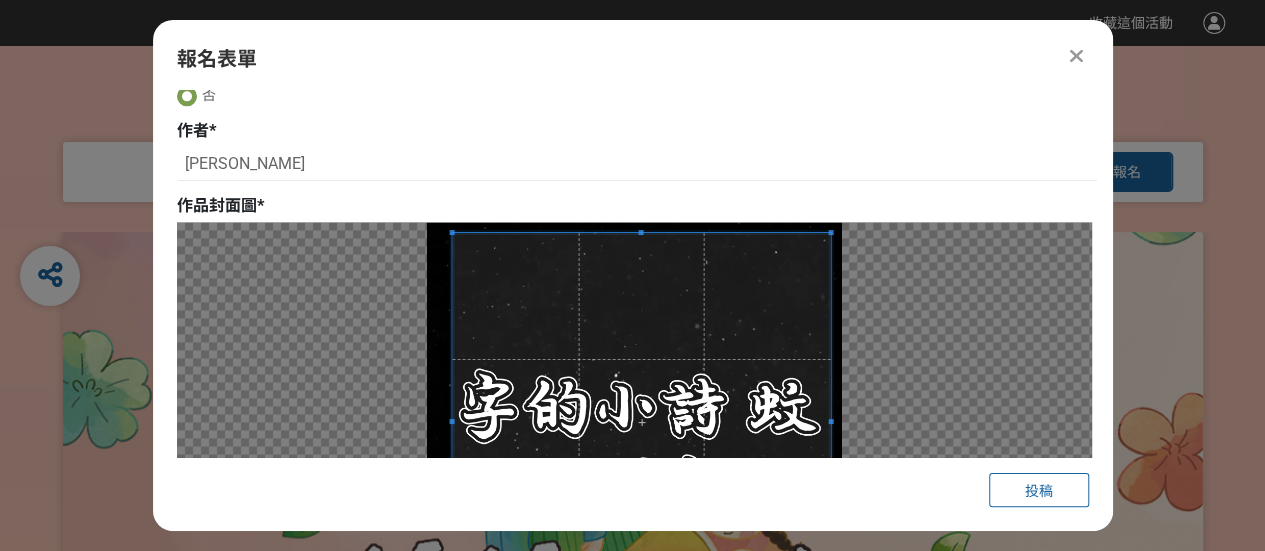 click at bounding box center [634, 422] 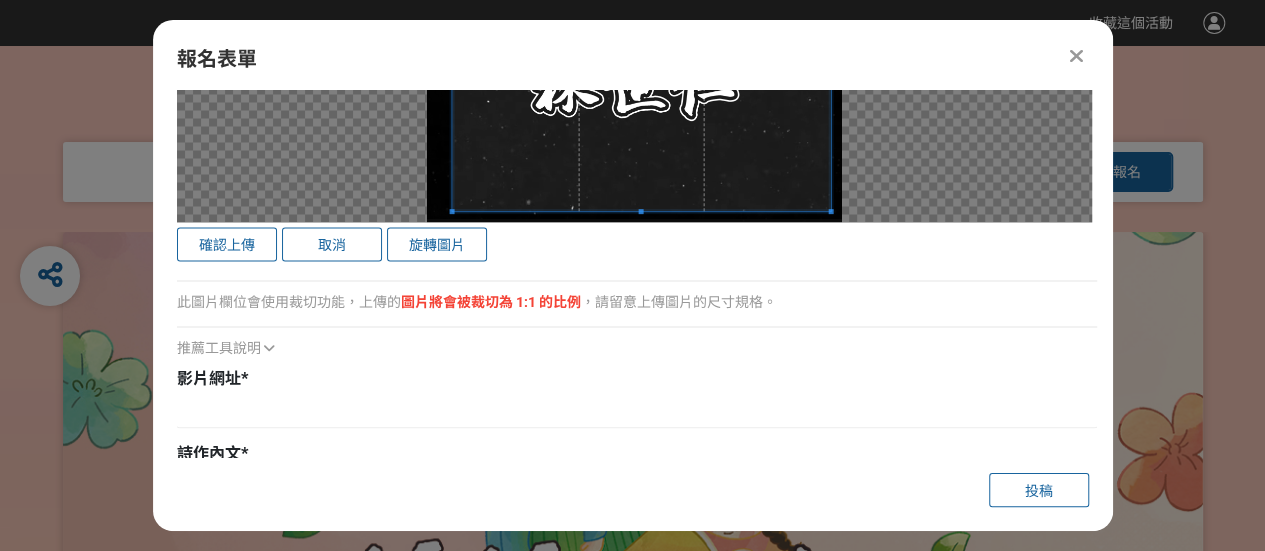 scroll, scrollTop: 1810, scrollLeft: 0, axis: vertical 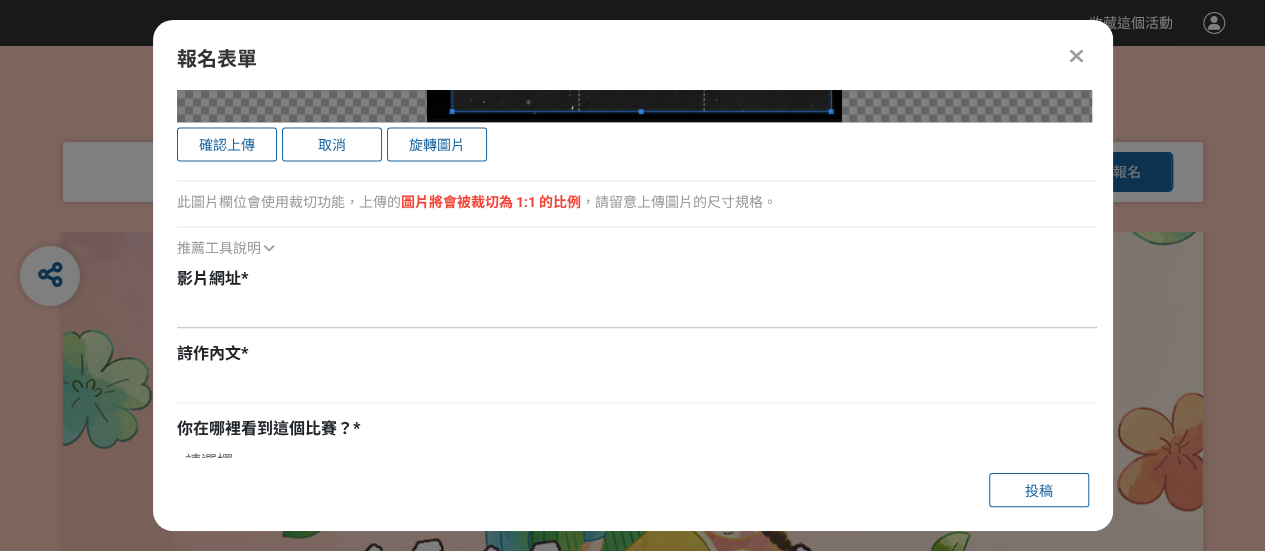 click at bounding box center (637, 311) 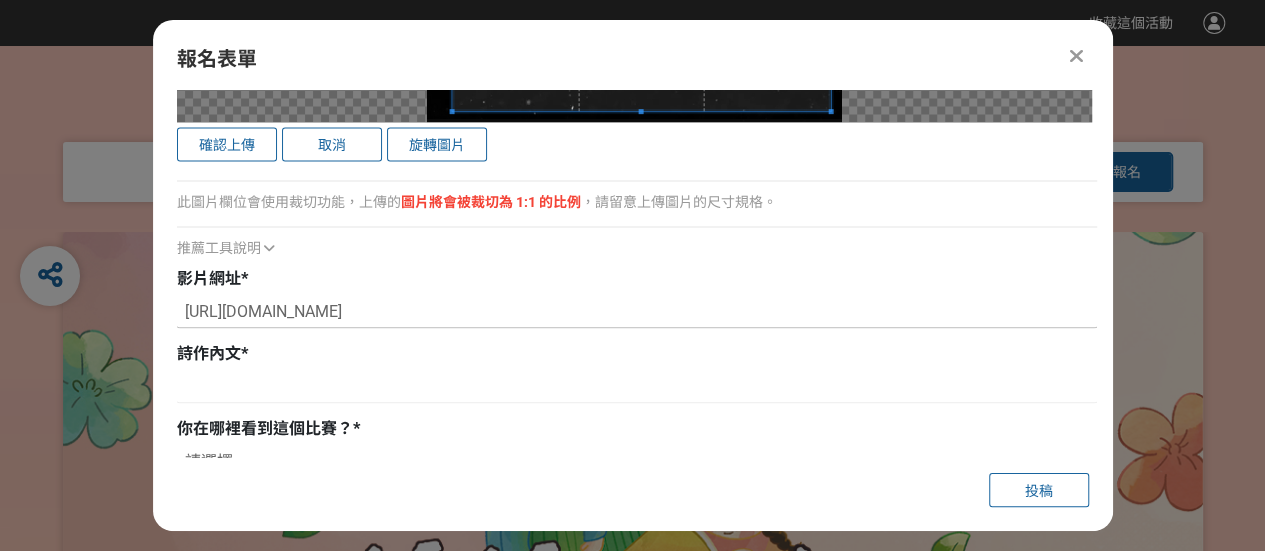 type on "https://youtu.be/qtmNwQioO7w" 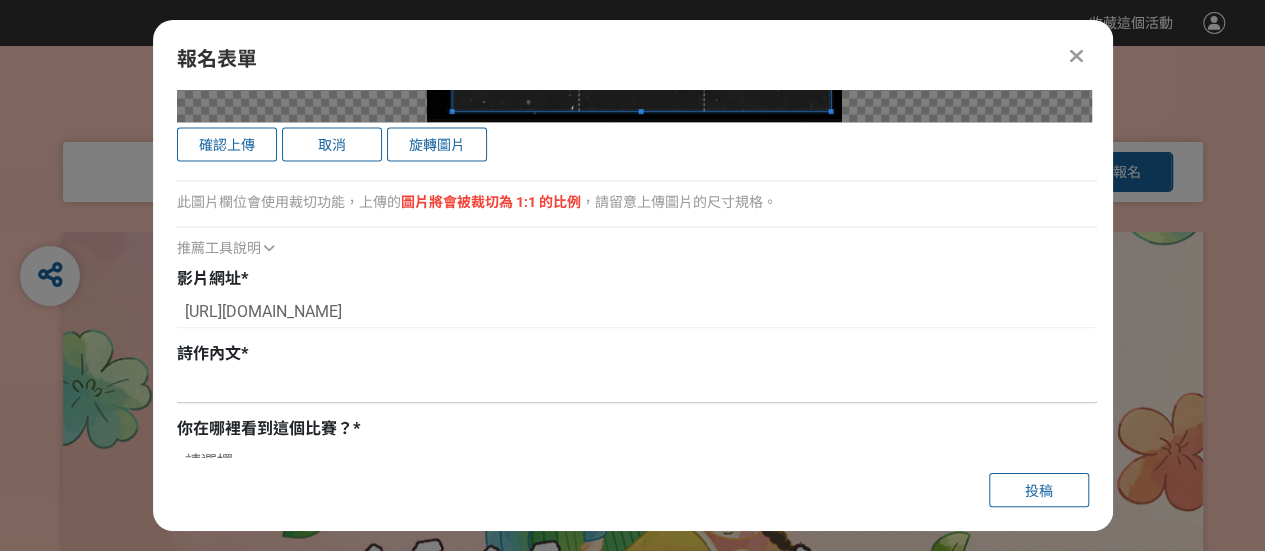 click at bounding box center (637, 386) 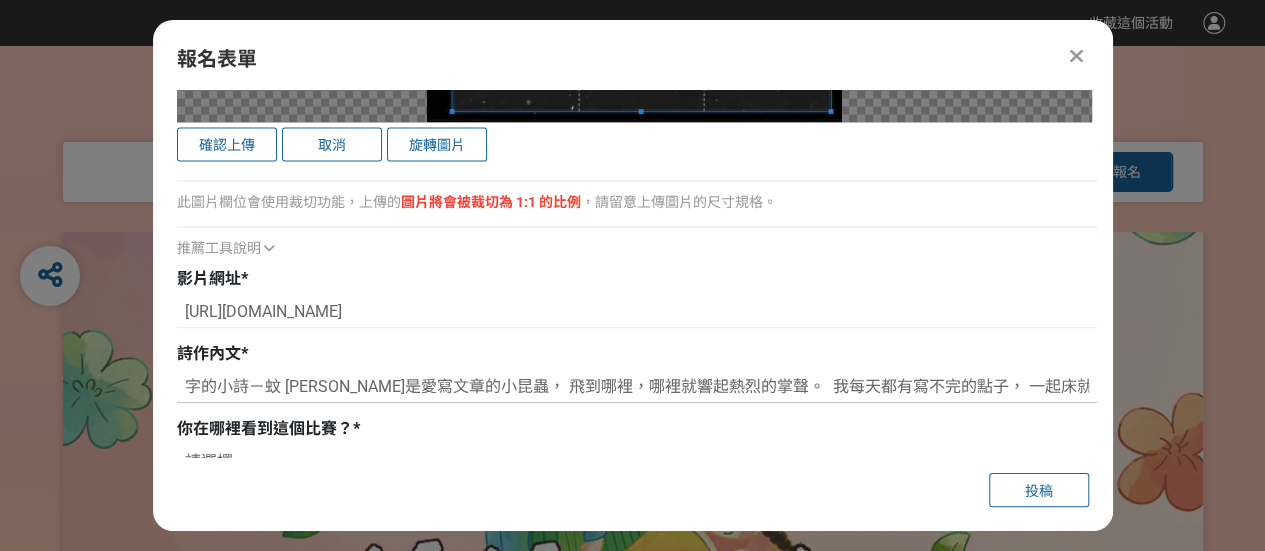 scroll, scrollTop: 0, scrollLeft: 1164, axis: horizontal 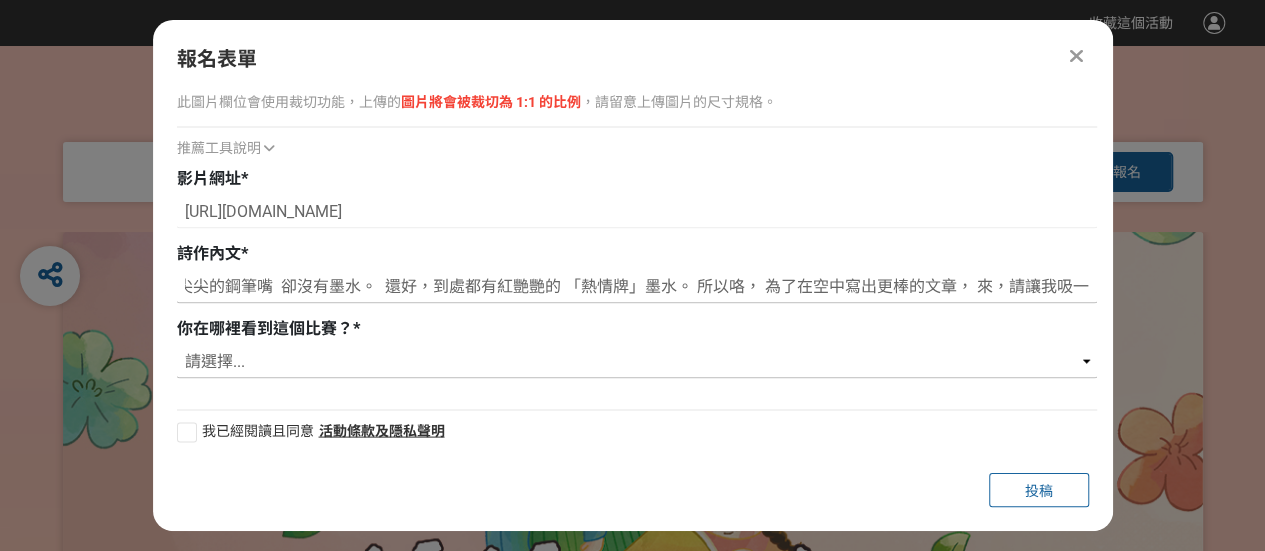 type on "字的小詩－蚊 林世仁 我是愛寫文章的小昆蟲， 飛到哪裡，哪裡就響起熱烈的掌聲。  我每天都有寫不完的點子， 一起床就想著：寫！寫！寫！ 只可惜， 我有尖尖的鋼筆嘴  卻沒有墨水。  還好，到處都有紅艷艷的 「熱情牌」墨水。 所以咯， 為了在空中寫出更棒的文章， 來，請讓我吸一口吧！" 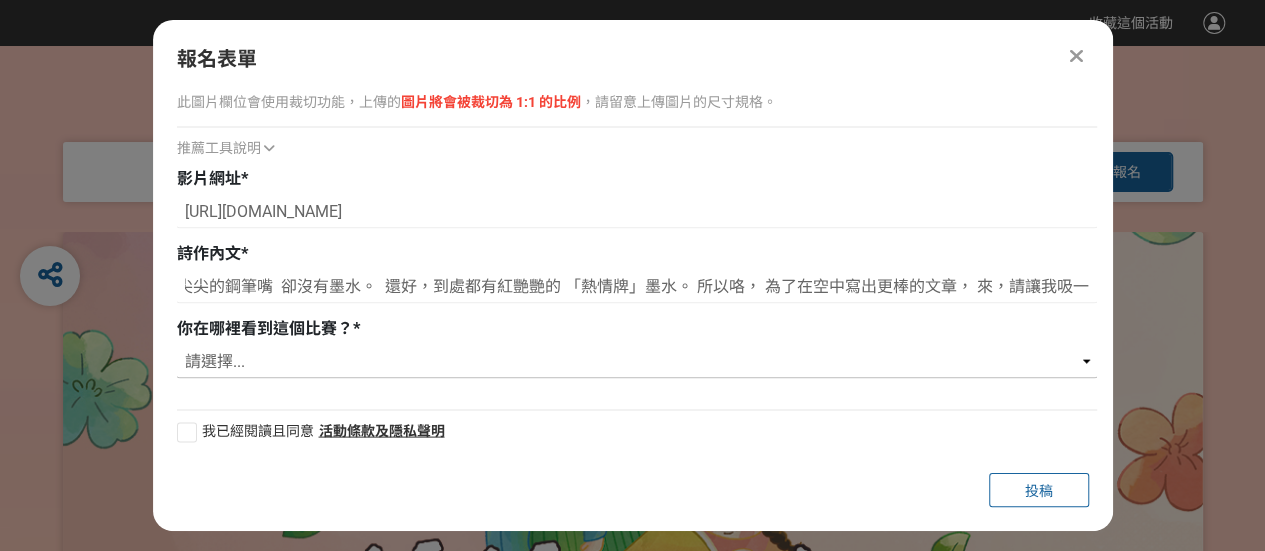 click on "請選擇... 獎金獵人網站 Facebook / Instagram 校園講座 / 老師系上推薦 電子郵件 海報 其他" at bounding box center [637, 361] 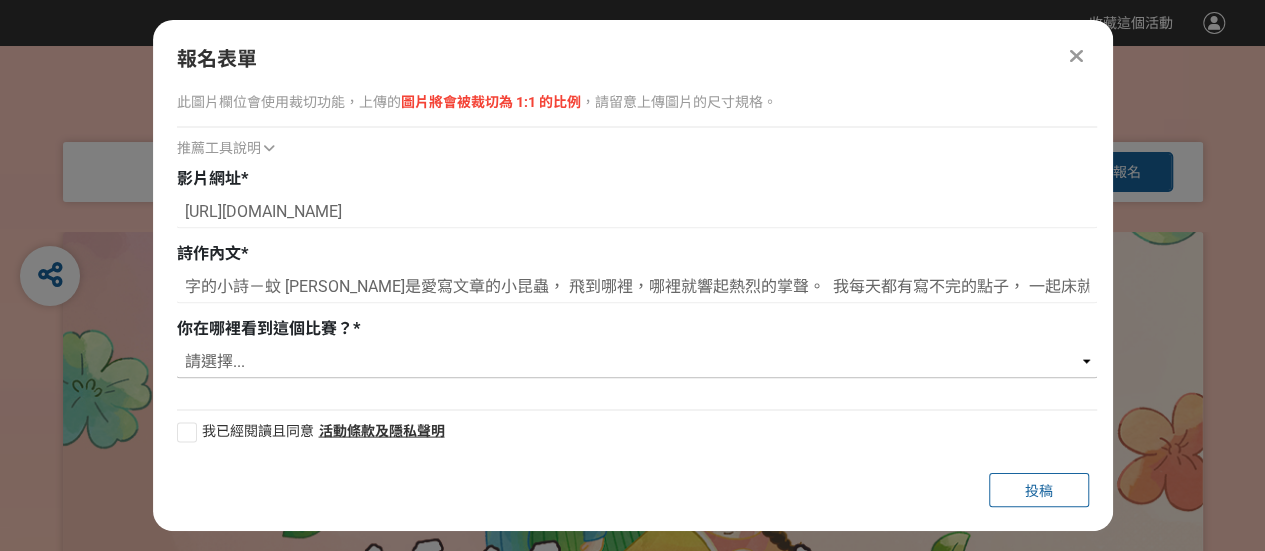 select on "cms:formUnit:otherOption:fdad50bddc266a8bbe824e92ef81b077" 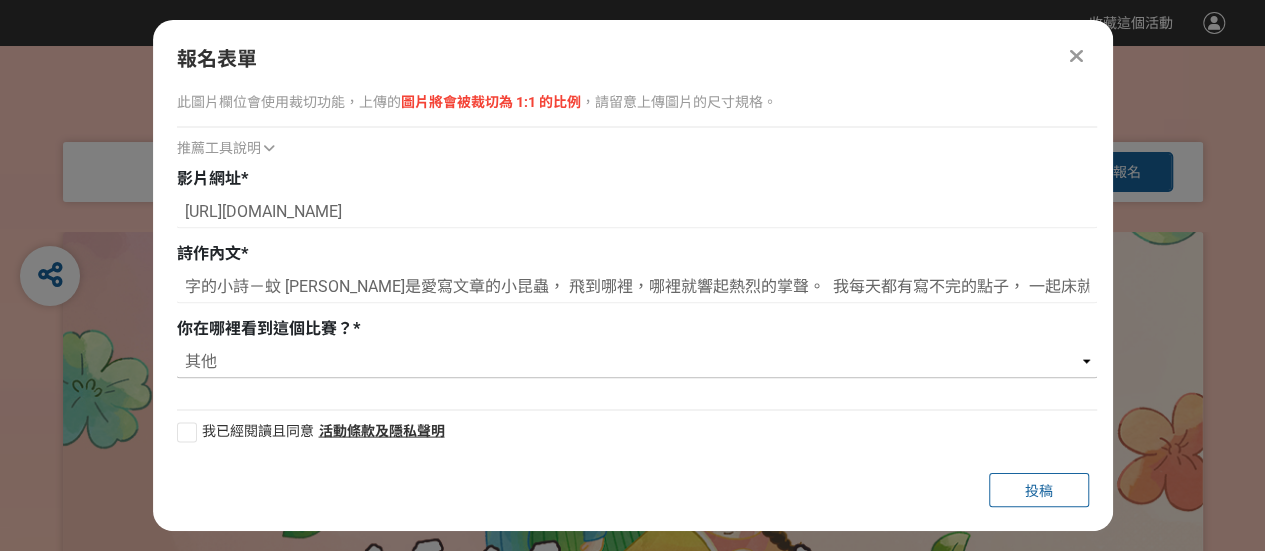 click on "請選擇... 獎金獵人網站 Facebook / Instagram 校園講座 / 老師系上推薦 電子郵件 海報 其他" at bounding box center [637, 361] 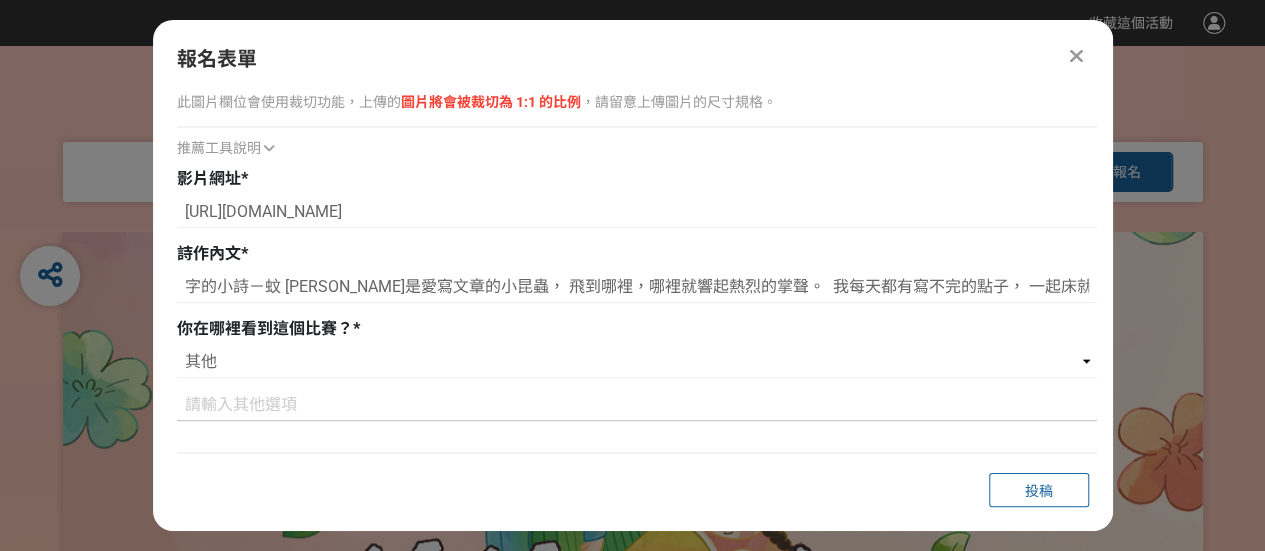 click at bounding box center [637, 404] 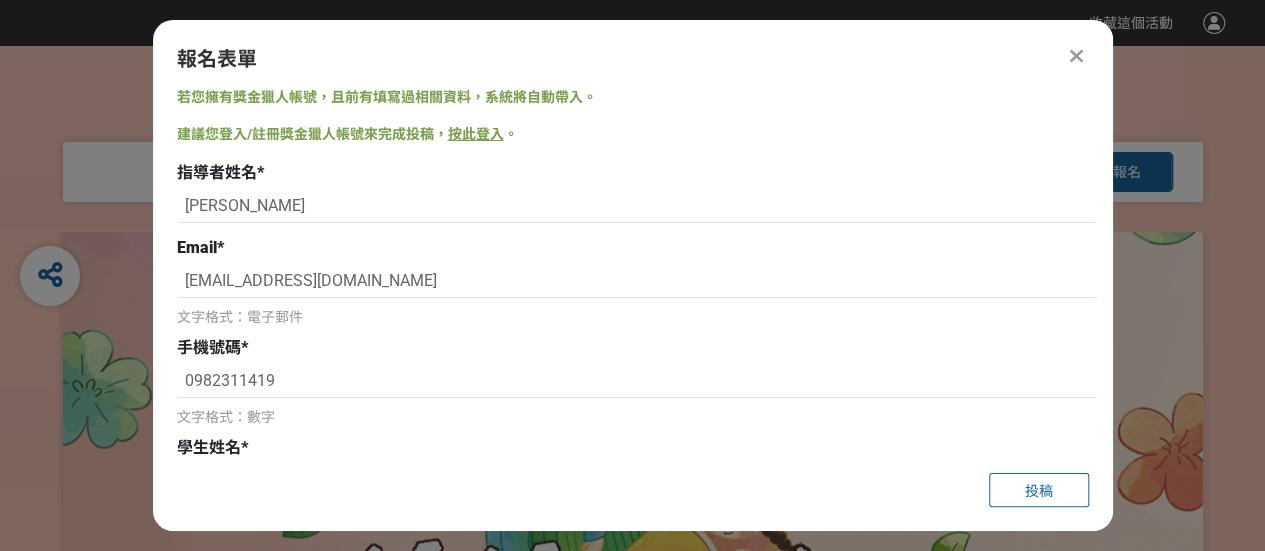 scroll, scrollTop: 0, scrollLeft: 0, axis: both 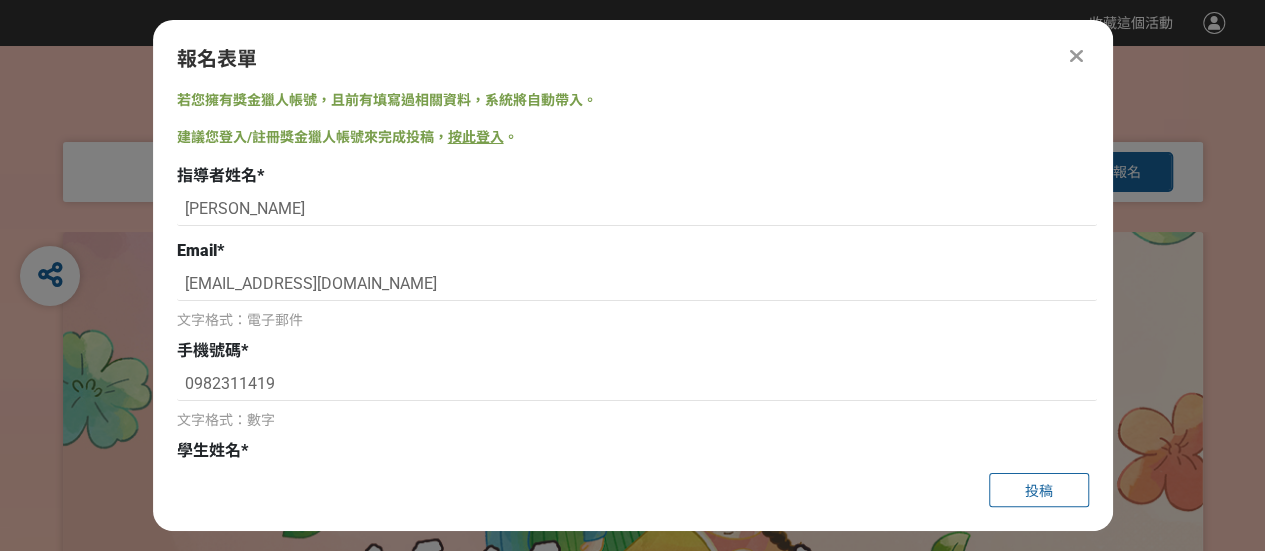 type on "學校網站" 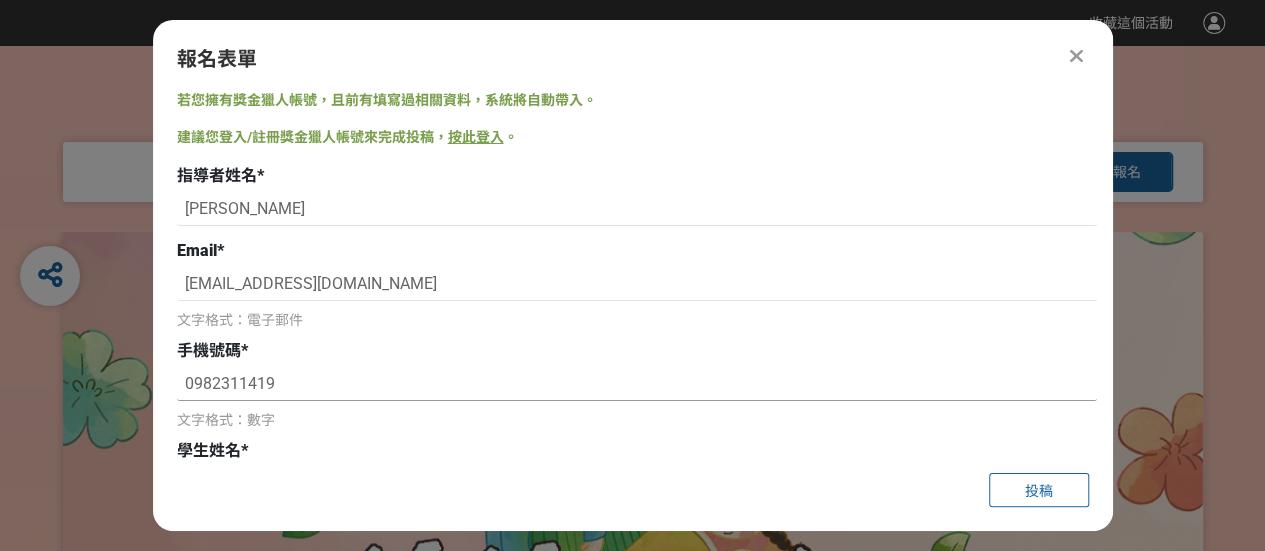 click on "0982311419" at bounding box center (637, 384) 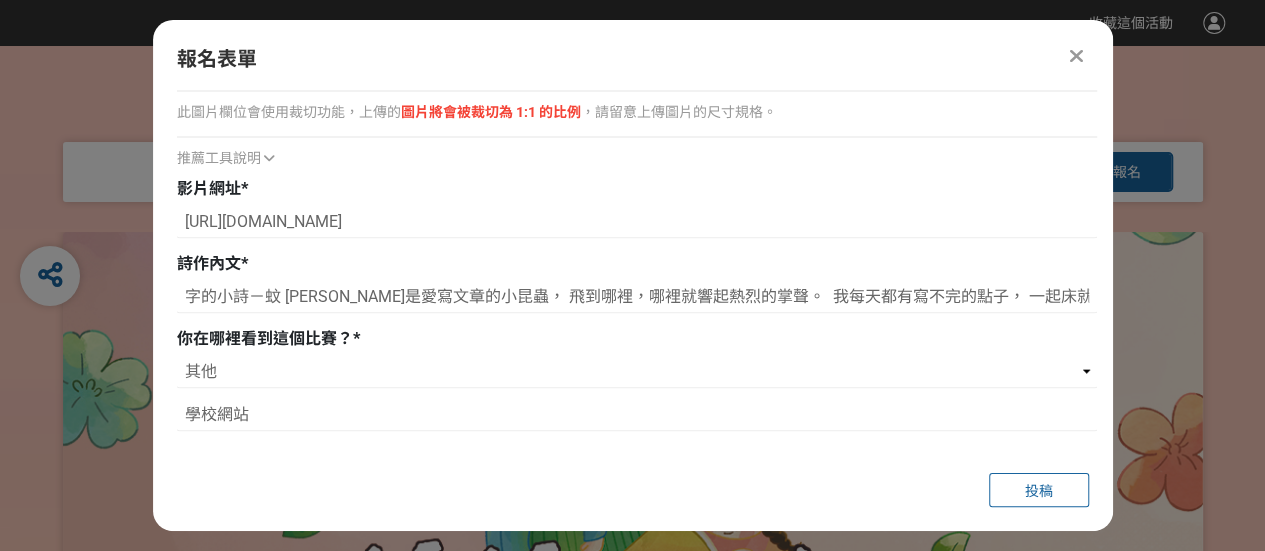 scroll, scrollTop: 1953, scrollLeft: 0, axis: vertical 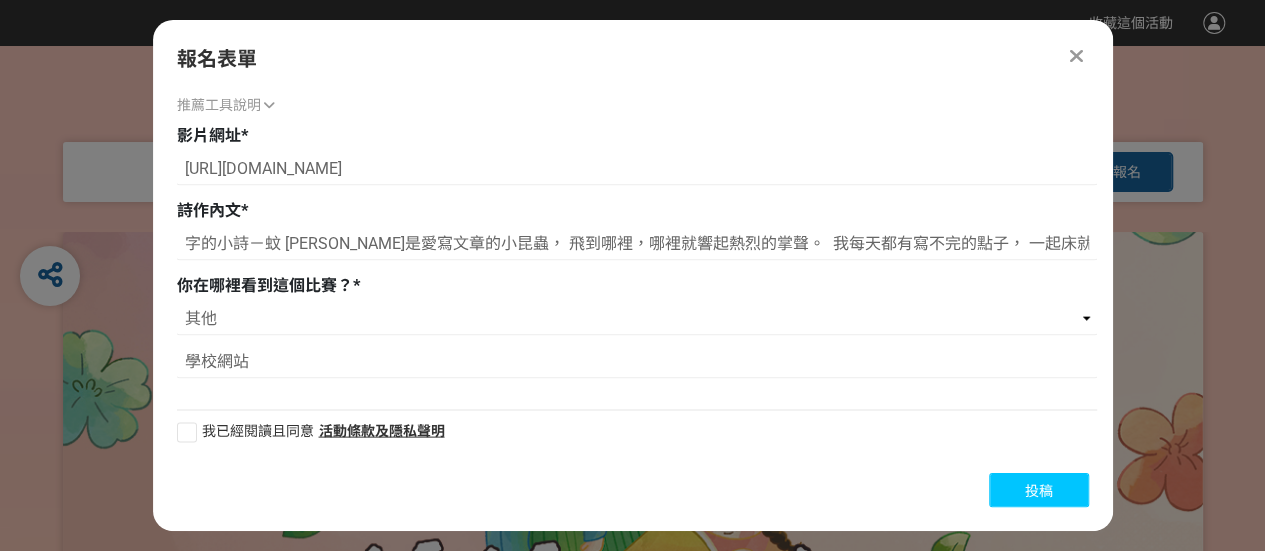 click on "投稿" at bounding box center (1039, 491) 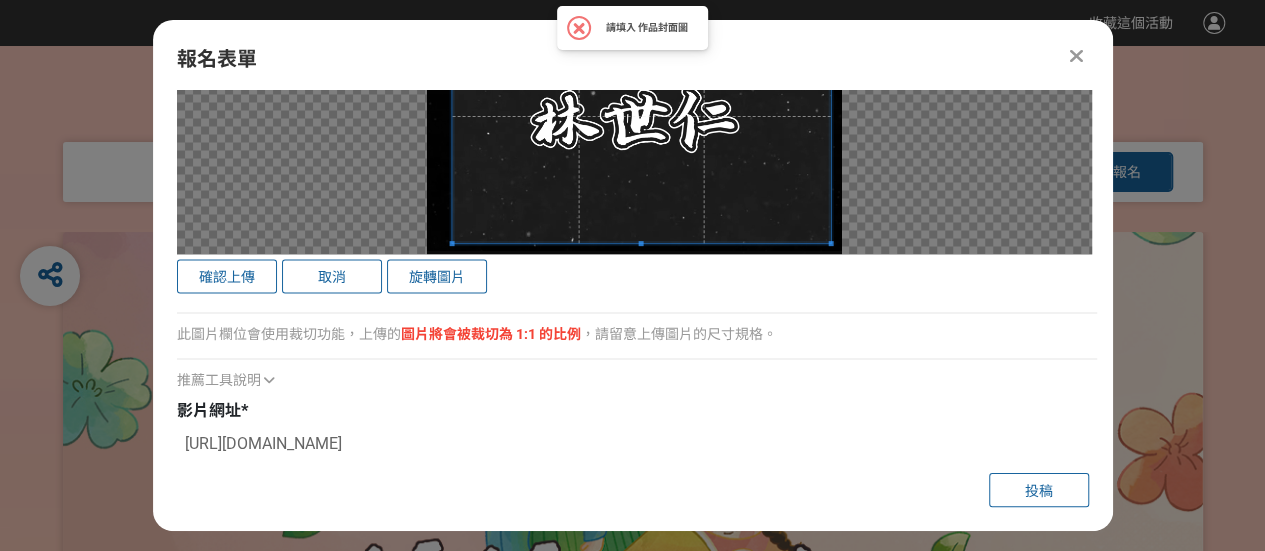 scroll, scrollTop: 1553, scrollLeft: 0, axis: vertical 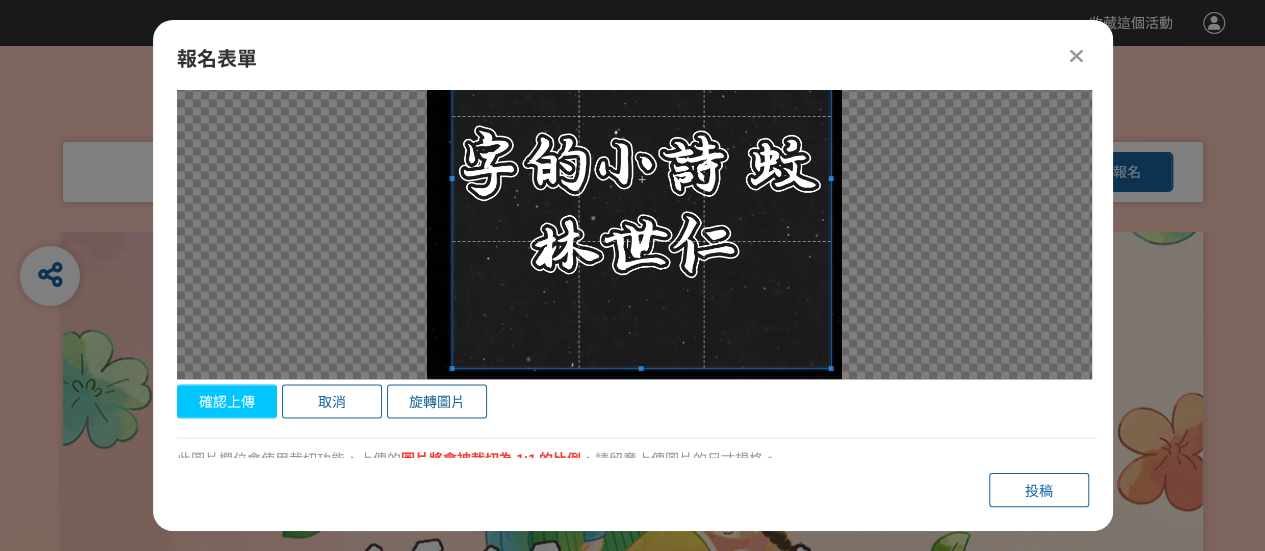click on "確認上傳" at bounding box center [227, 401] 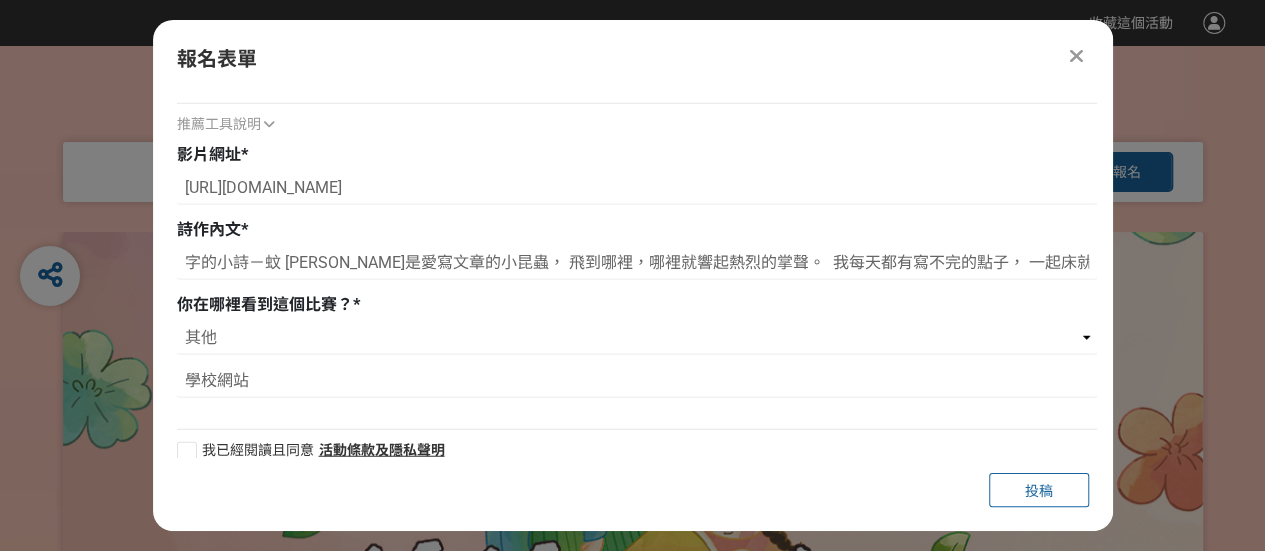 scroll, scrollTop: 2468, scrollLeft: 0, axis: vertical 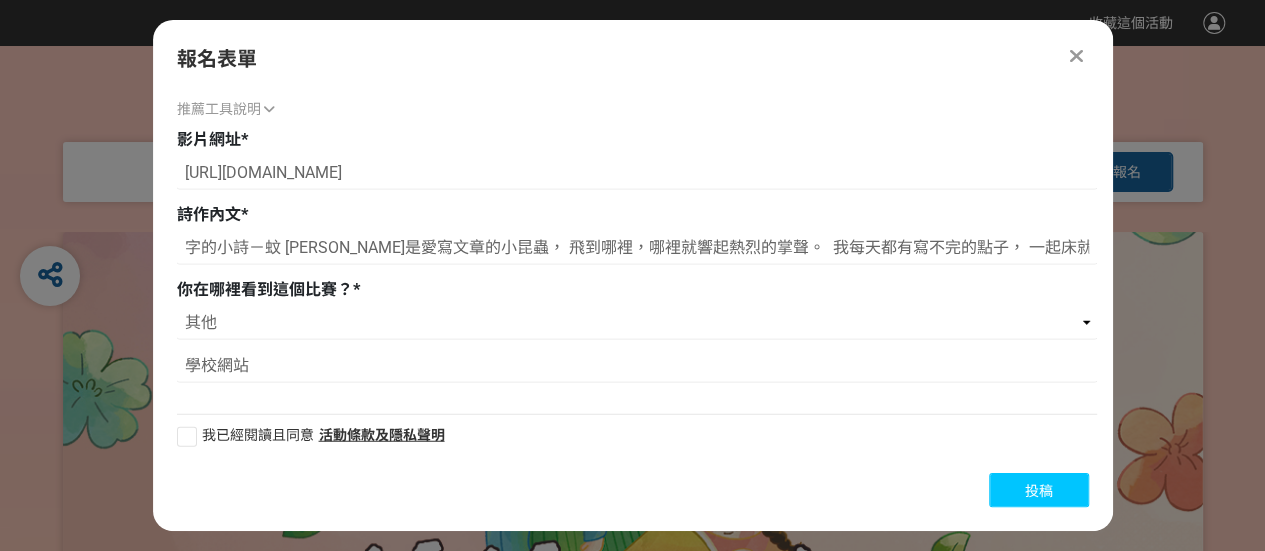 click on "投稿" at bounding box center [1039, 490] 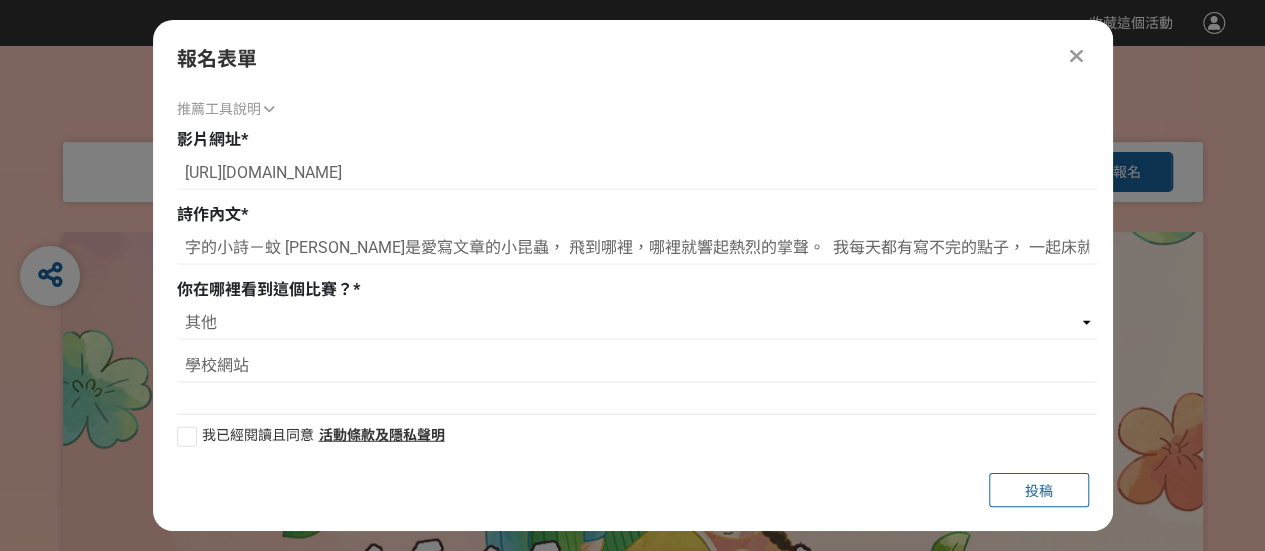 click at bounding box center (187, 437) 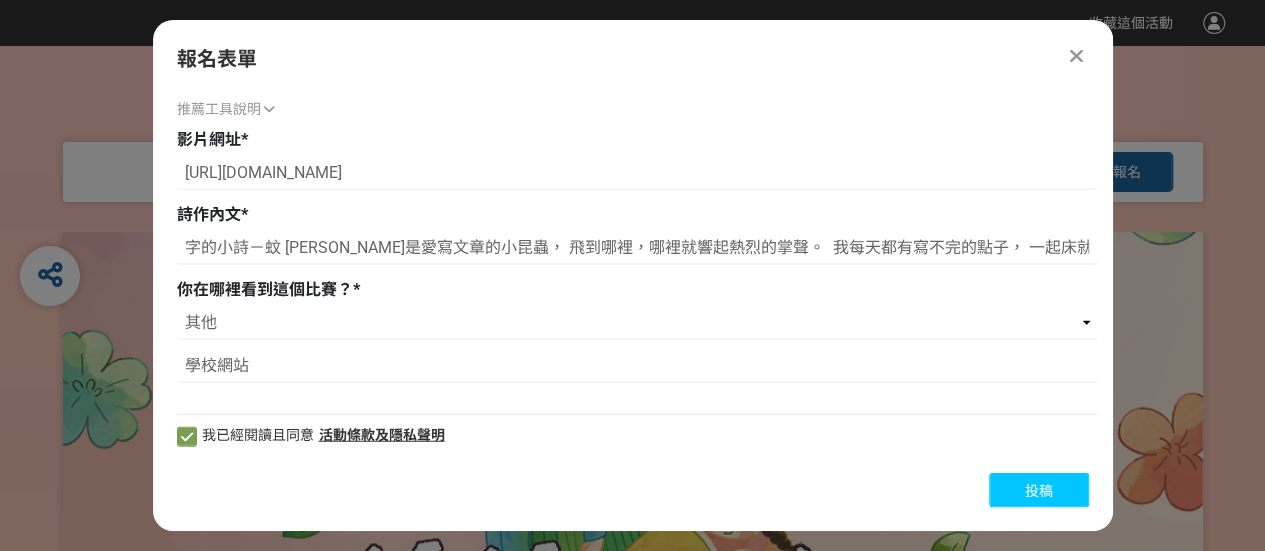 click on "投稿" at bounding box center (1039, 490) 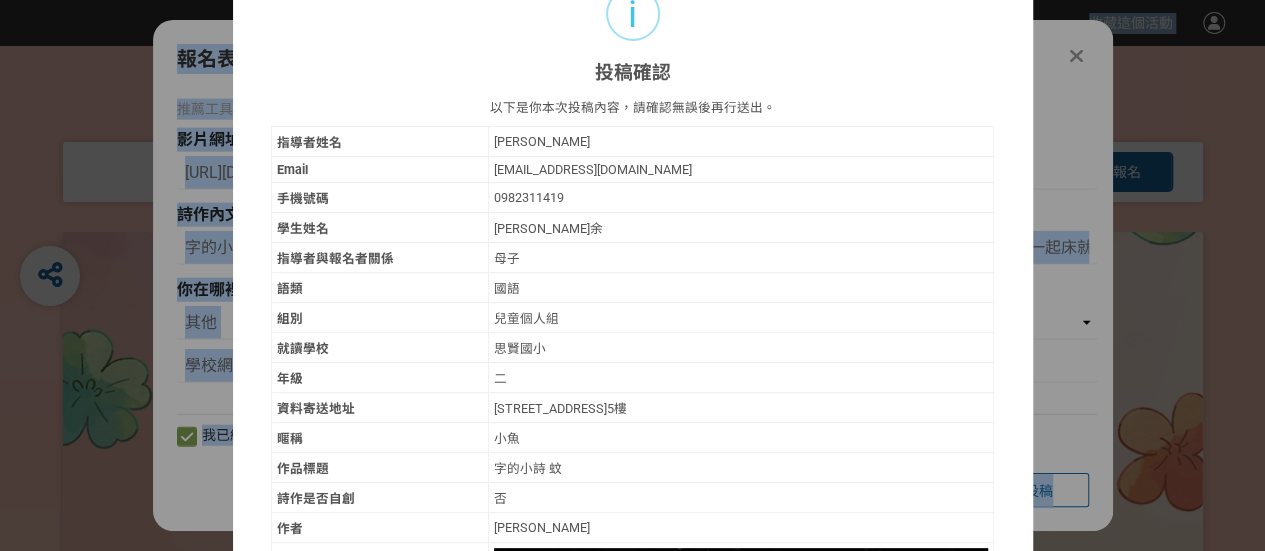 scroll, scrollTop: 0, scrollLeft: 0, axis: both 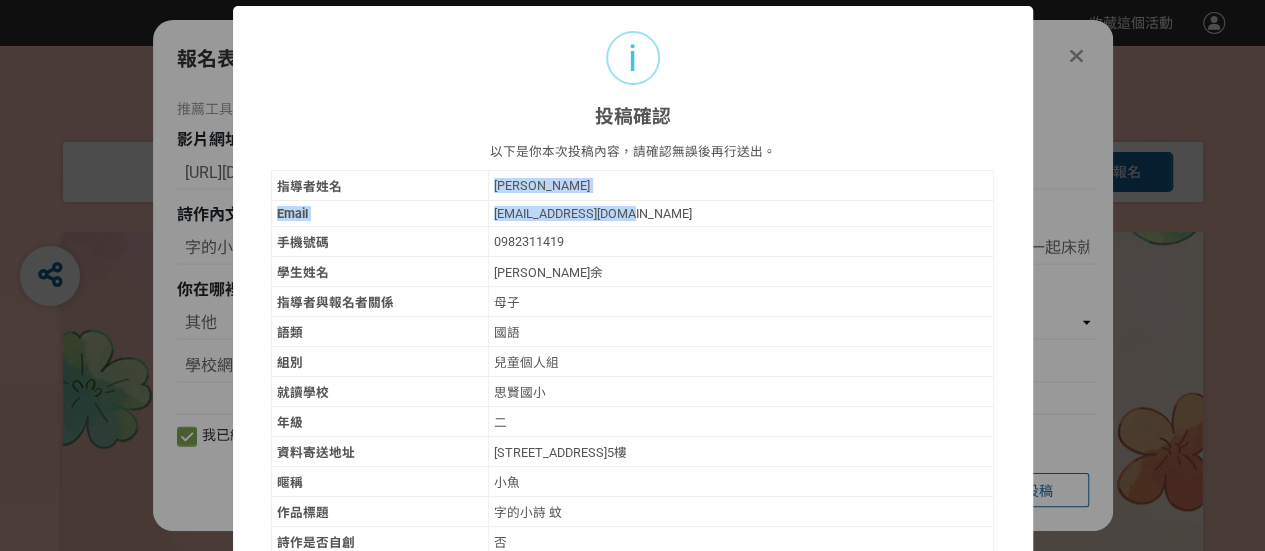 drag, startPoint x: 489, startPoint y: 183, endPoint x: 643, endPoint y: 211, distance: 156.52477 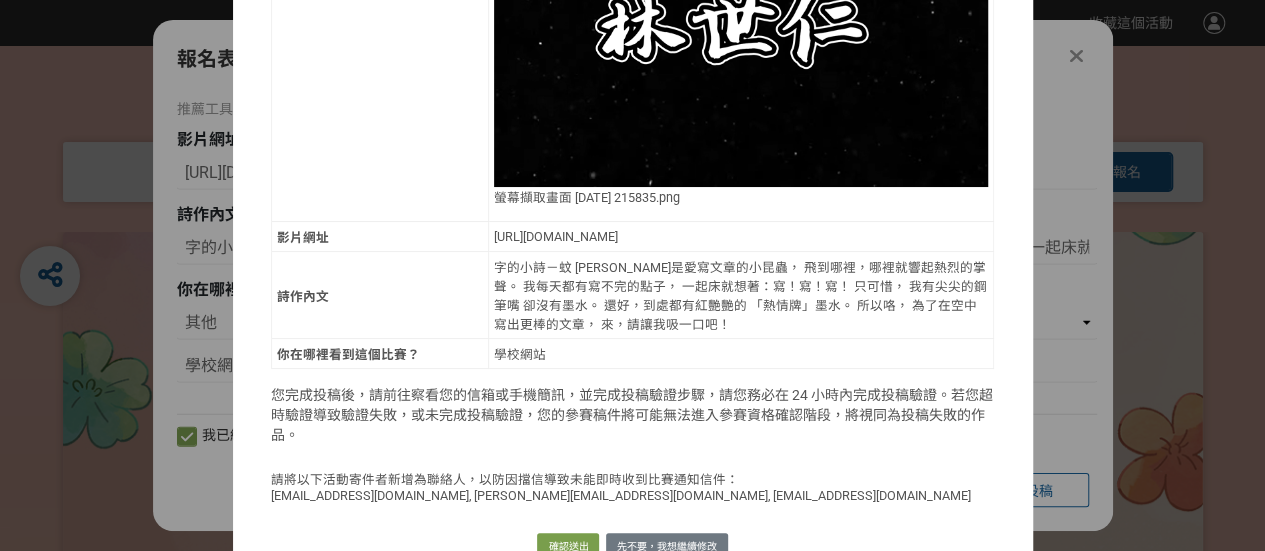 scroll, scrollTop: 904, scrollLeft: 0, axis: vertical 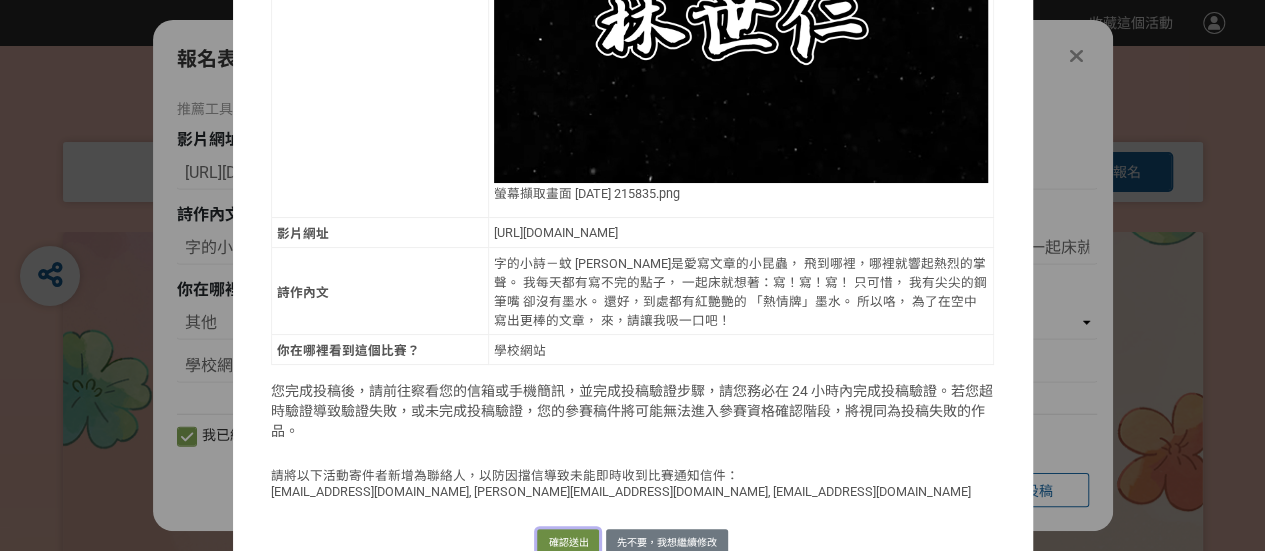 click on "確認送出" at bounding box center (568, 543) 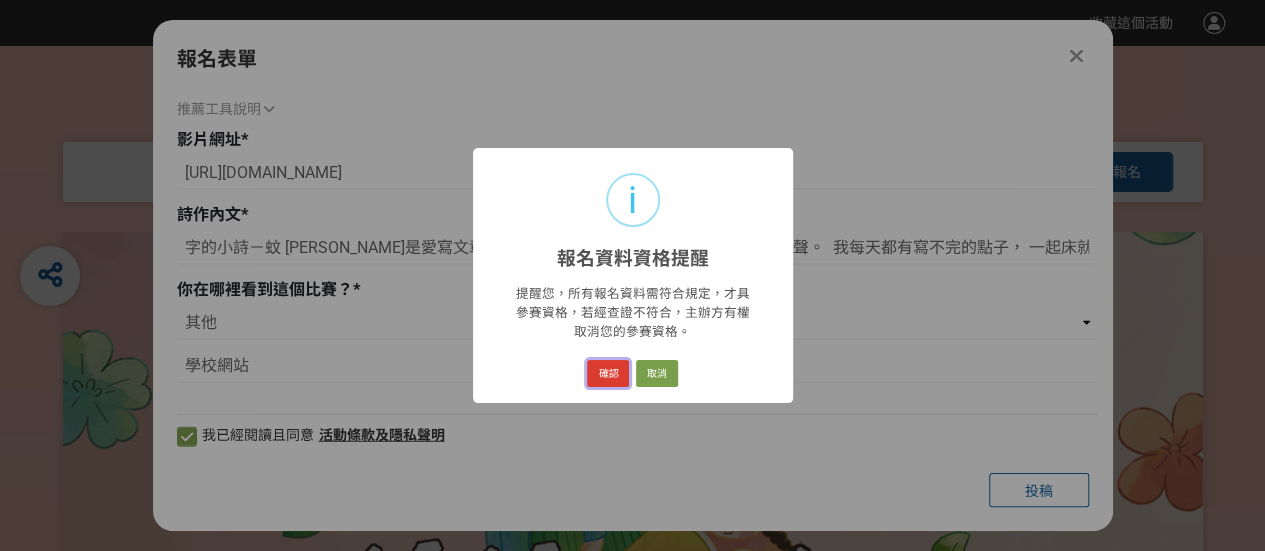 click on "確認" at bounding box center (608, 374) 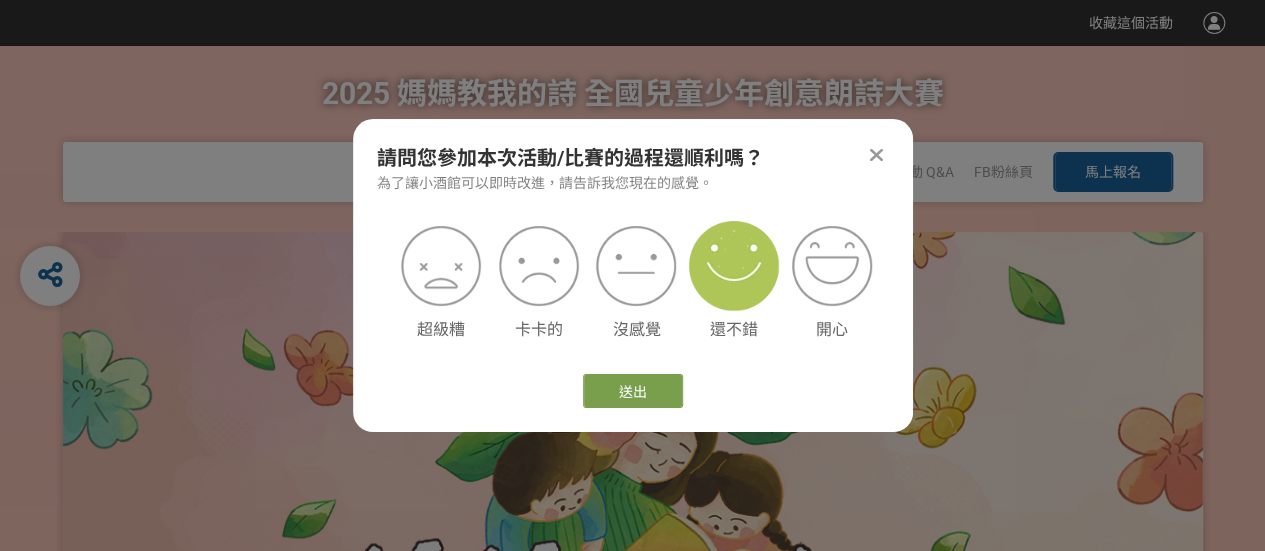 click at bounding box center (734, 266) 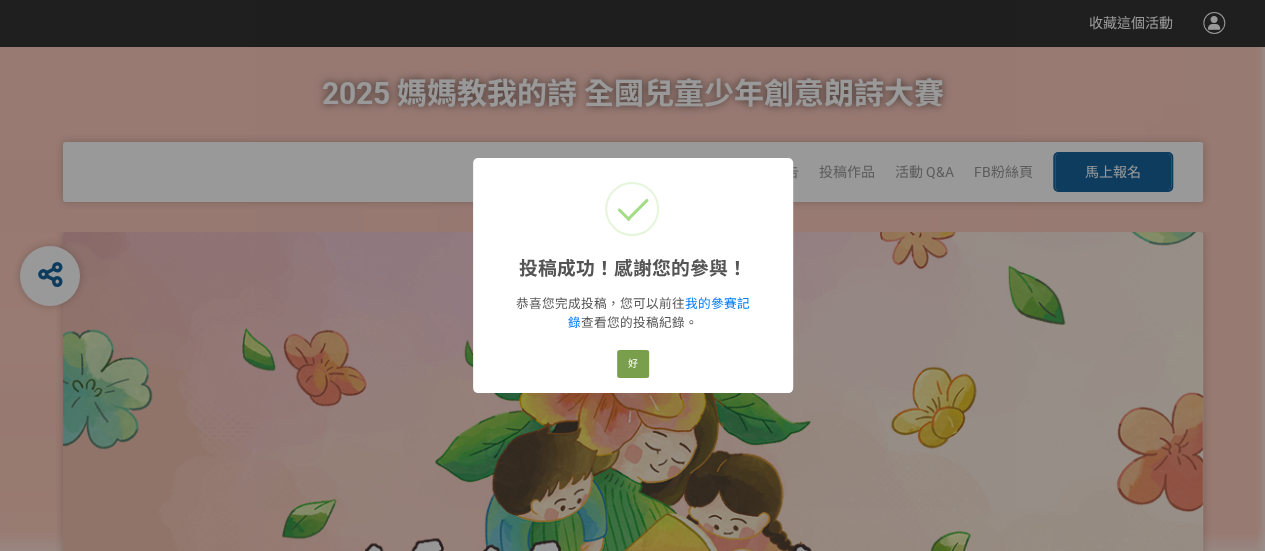 click on "投稿成功！感謝您的參與！ × 恭喜您完成投稿，您可以前往  我的參賽記錄  查看您的投稿紀錄。 好 Cancel" at bounding box center [632, 275] 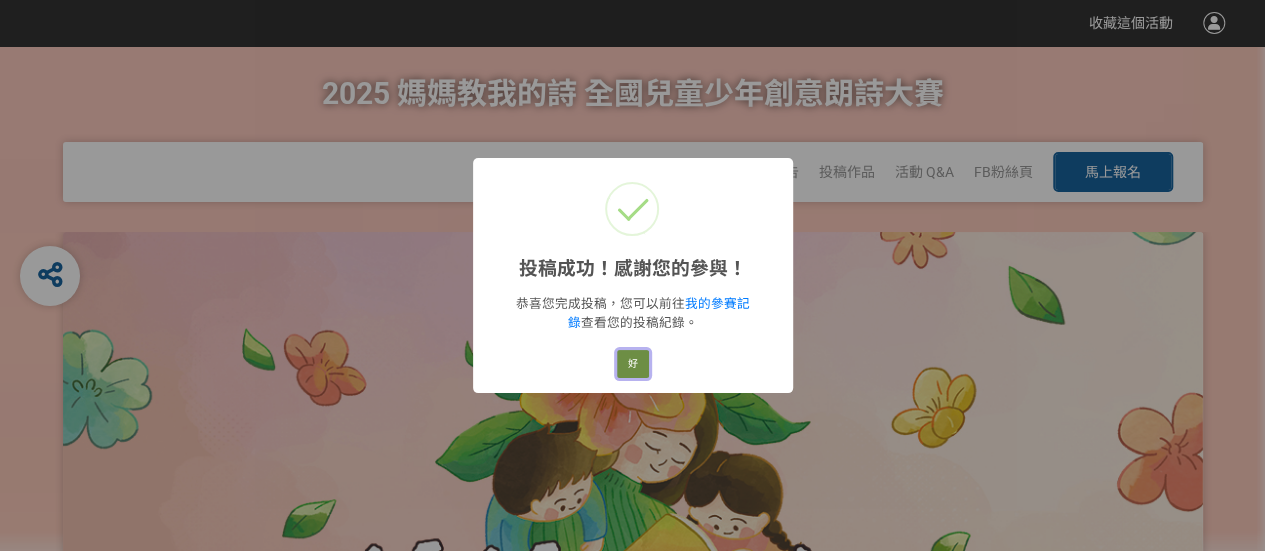 click on "好" at bounding box center [633, 364] 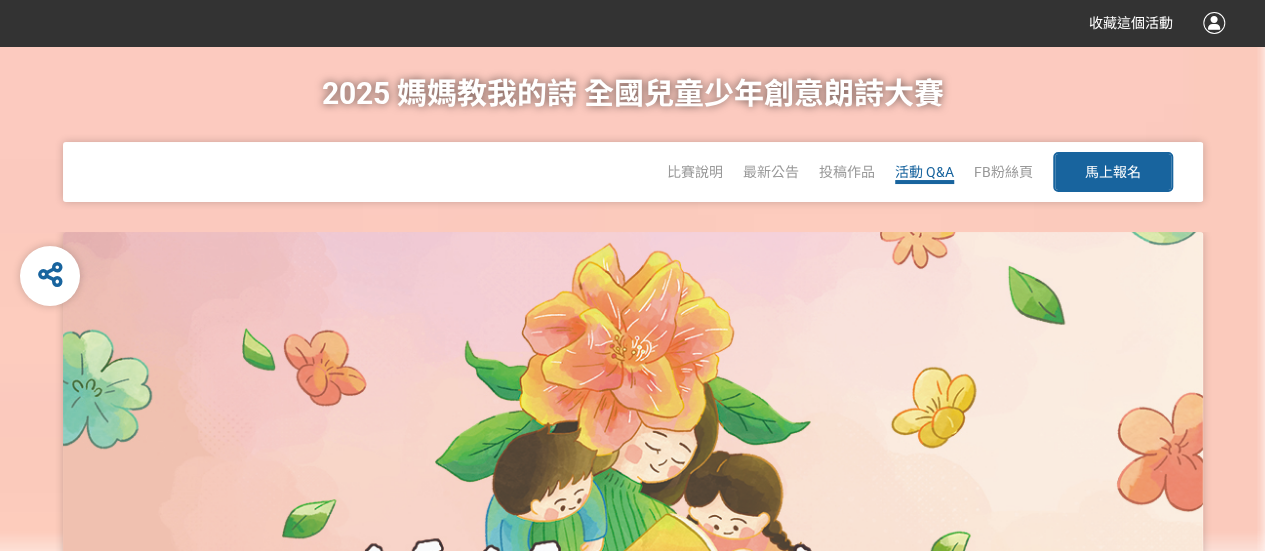click on "活動 Q&A" at bounding box center [924, 172] 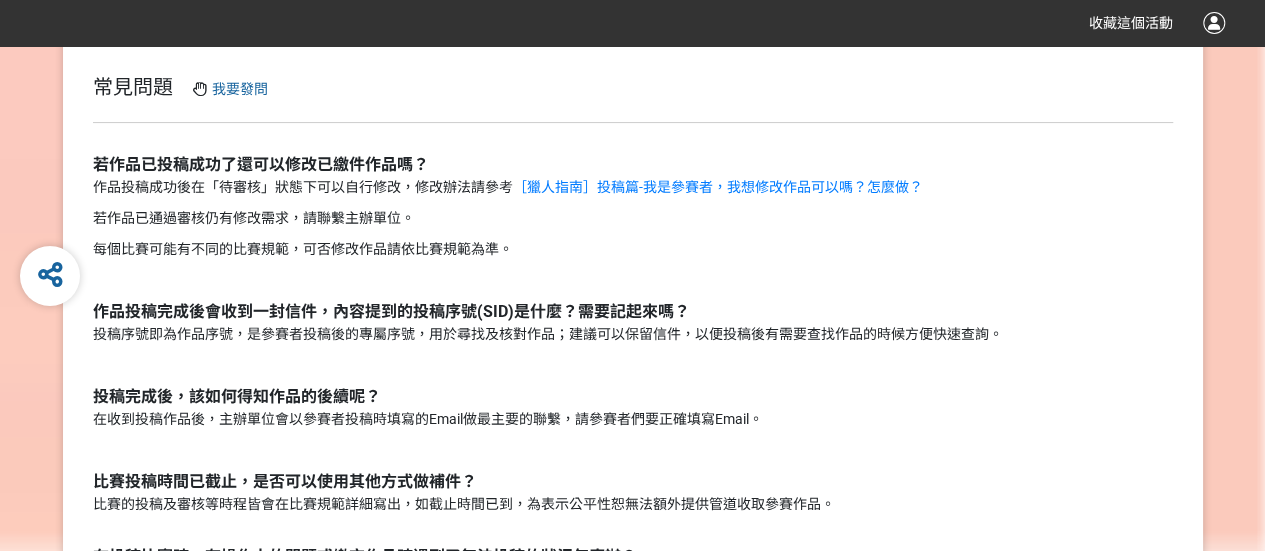 scroll, scrollTop: 0, scrollLeft: 0, axis: both 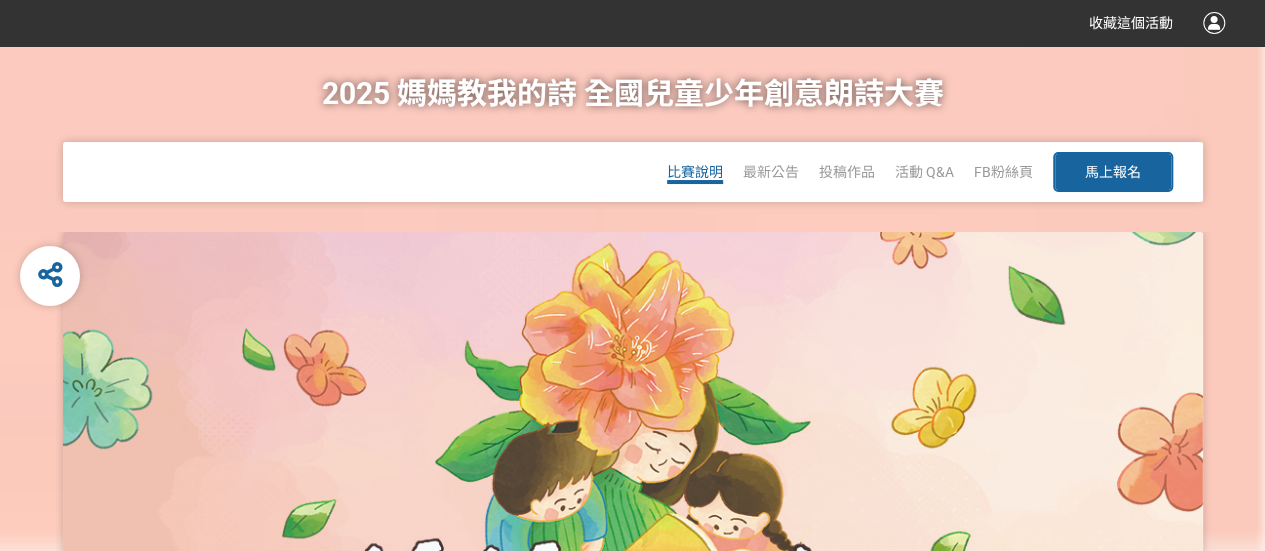 click on "比賽說明" at bounding box center [695, 172] 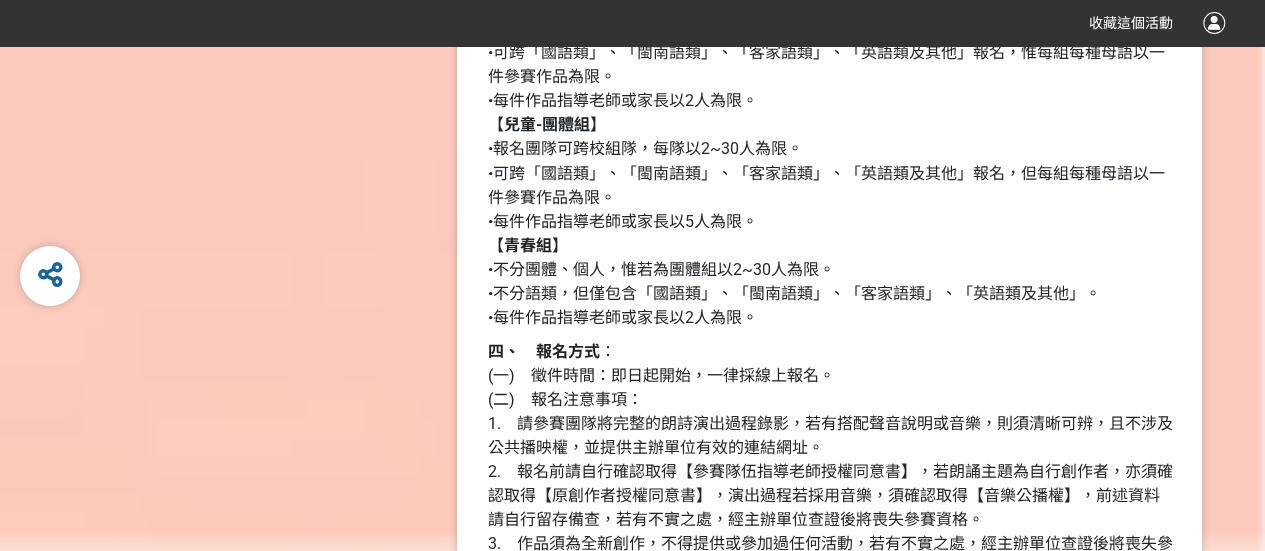 scroll, scrollTop: 1840, scrollLeft: 0, axis: vertical 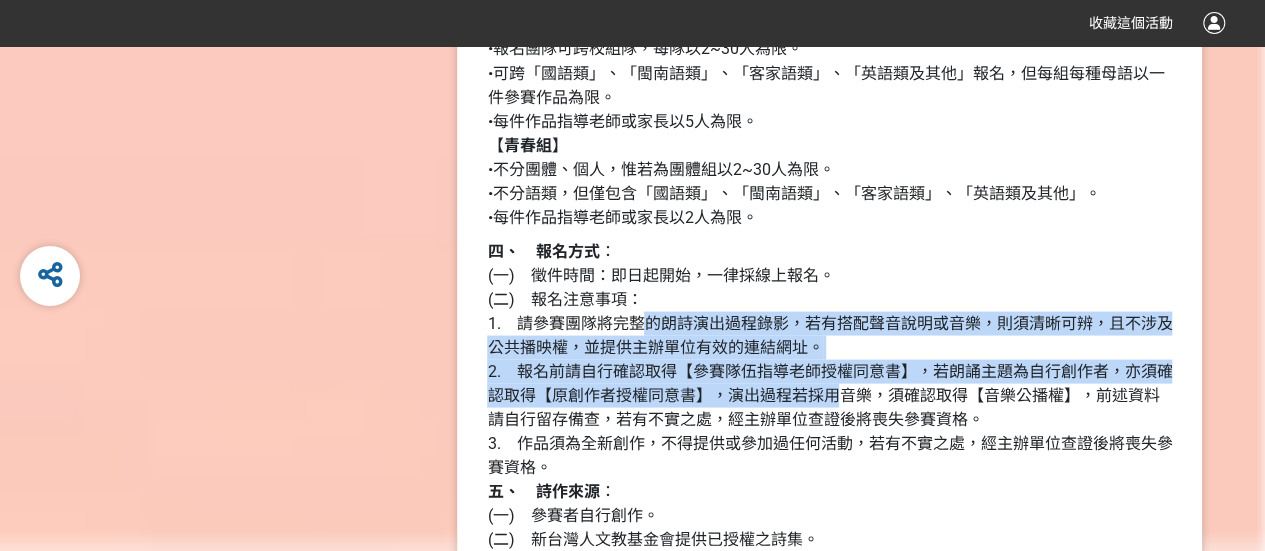 drag, startPoint x: 550, startPoint y: 325, endPoint x: 746, endPoint y: 397, distance: 208.80614 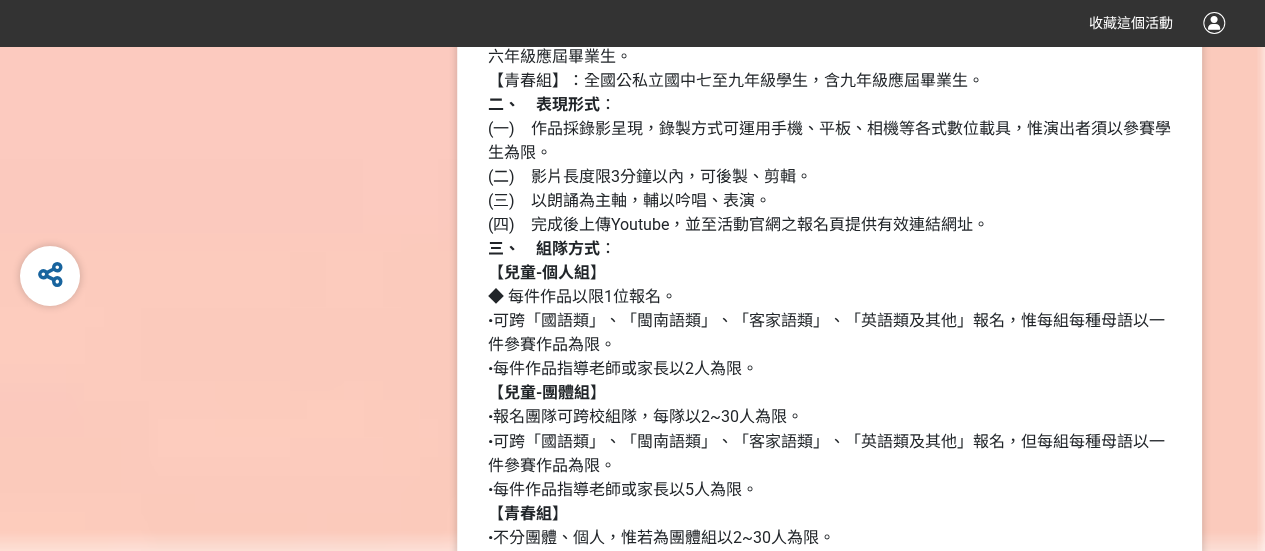 scroll, scrollTop: 1440, scrollLeft: 0, axis: vertical 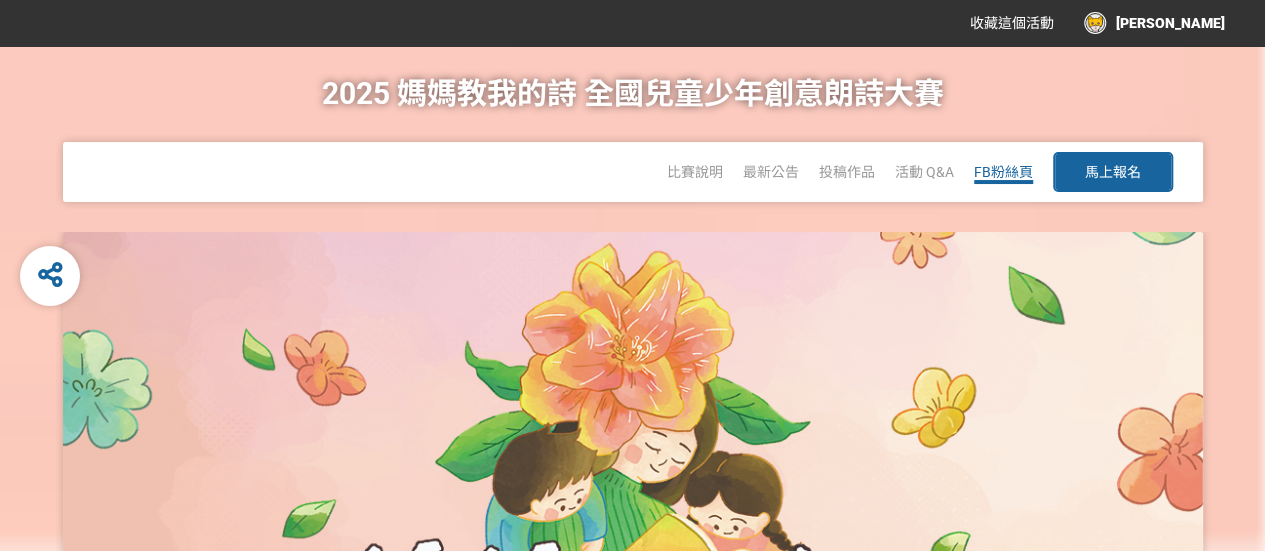 click on "FB粉絲頁" at bounding box center (1003, 172) 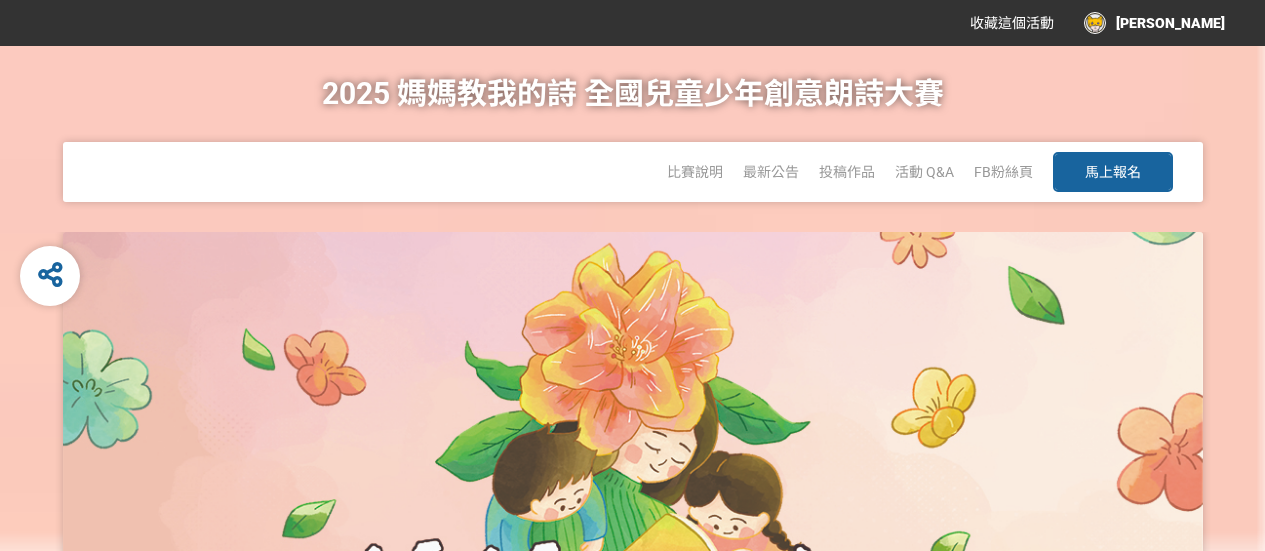 scroll, scrollTop: 0, scrollLeft: 0, axis: both 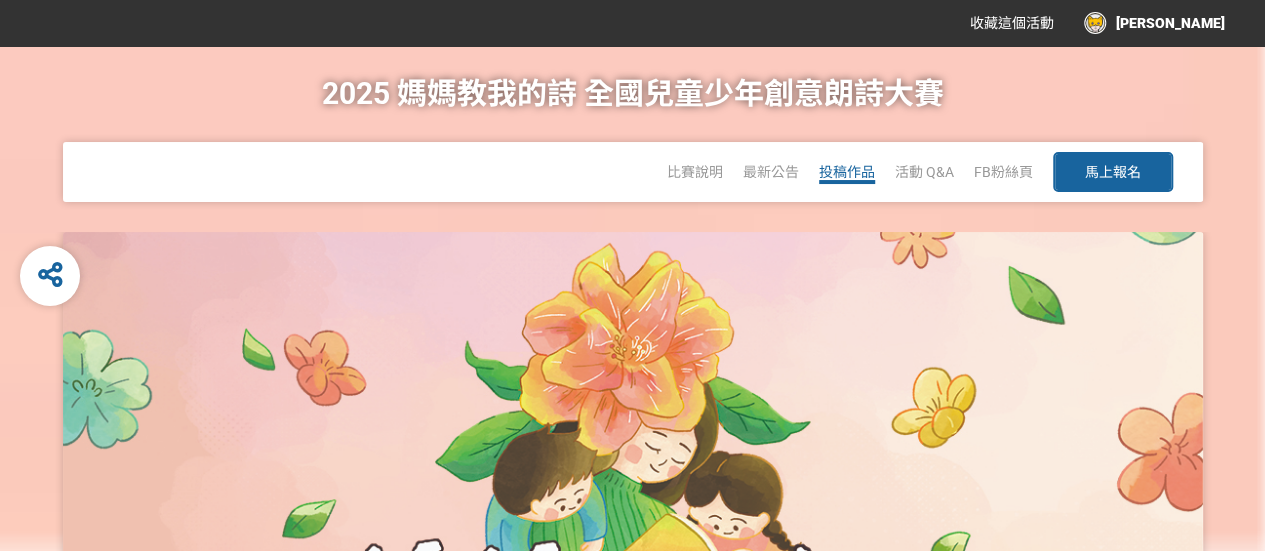 click on "投稿作品" at bounding box center (847, 172) 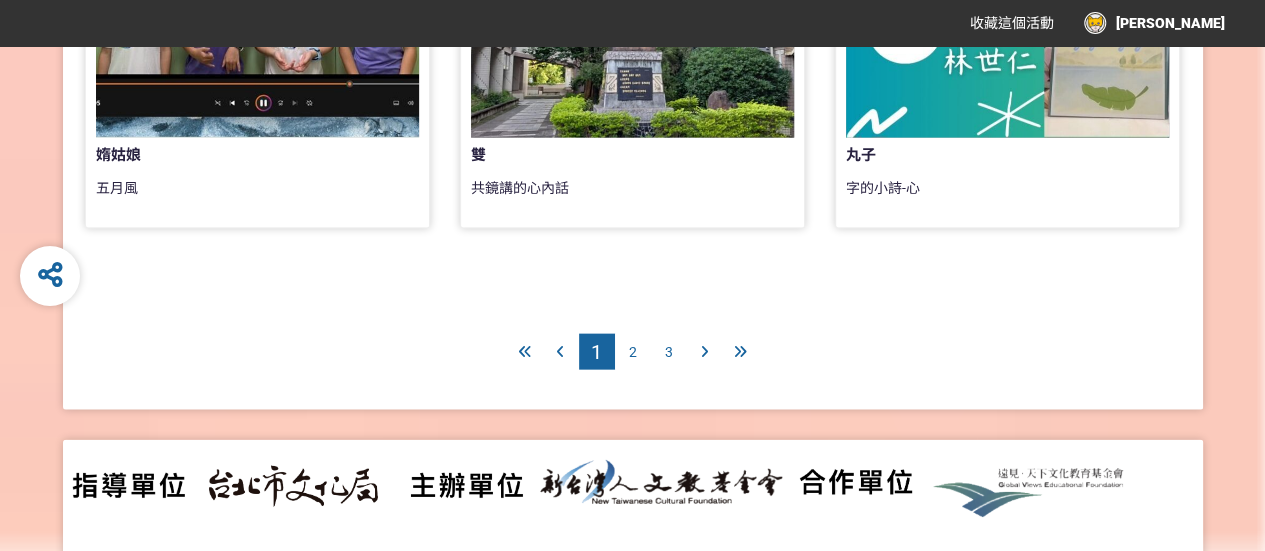 scroll, scrollTop: 2100, scrollLeft: 0, axis: vertical 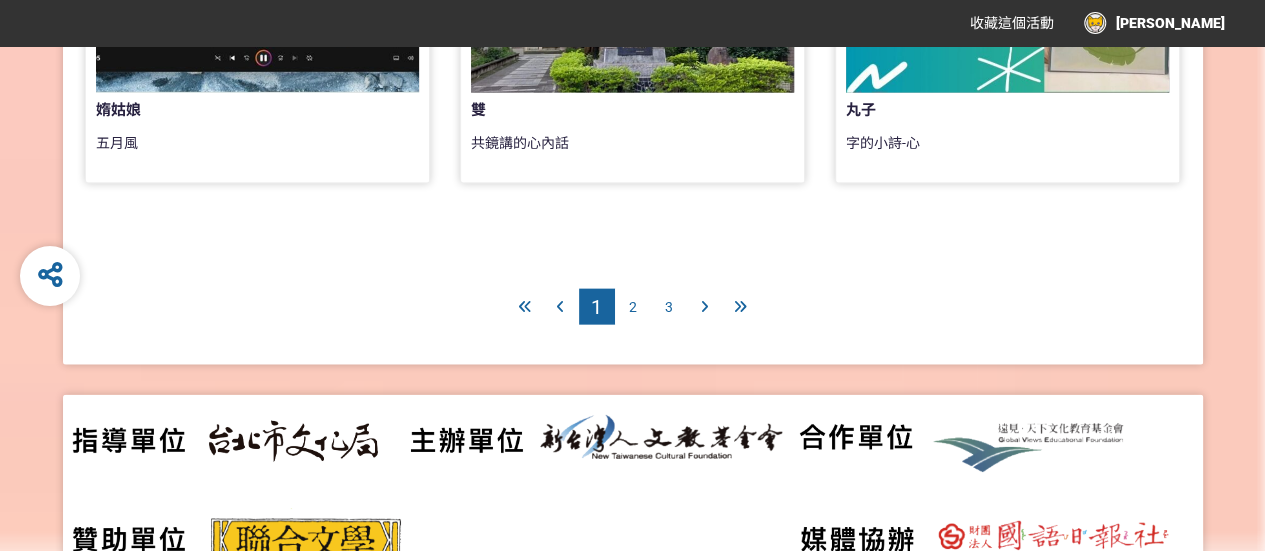 click on "2" at bounding box center [633, 307] 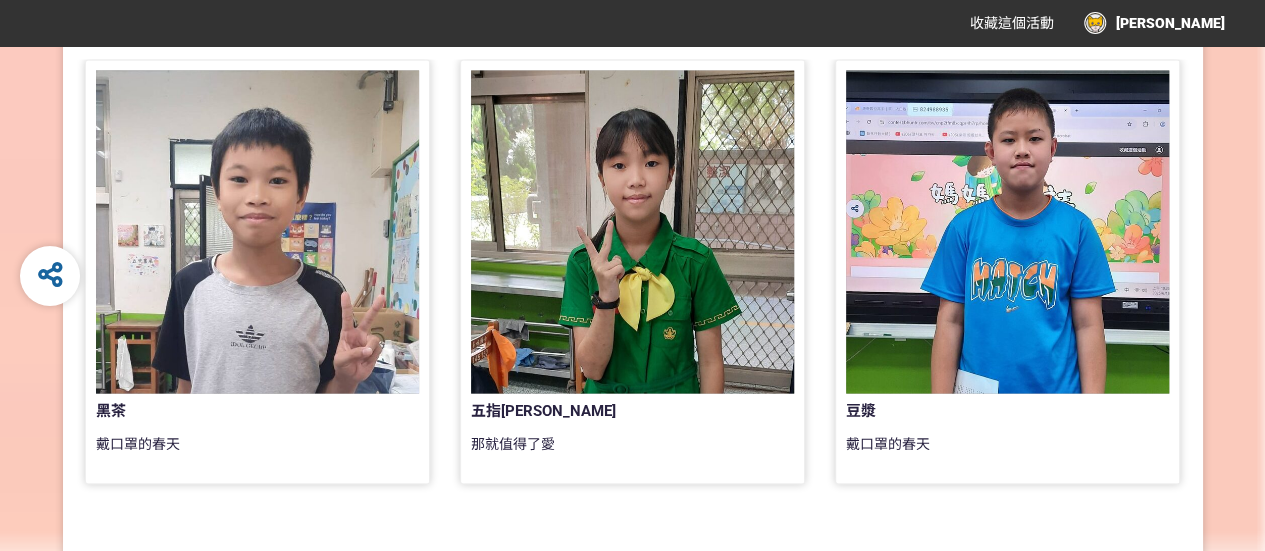 scroll, scrollTop: 2000, scrollLeft: 0, axis: vertical 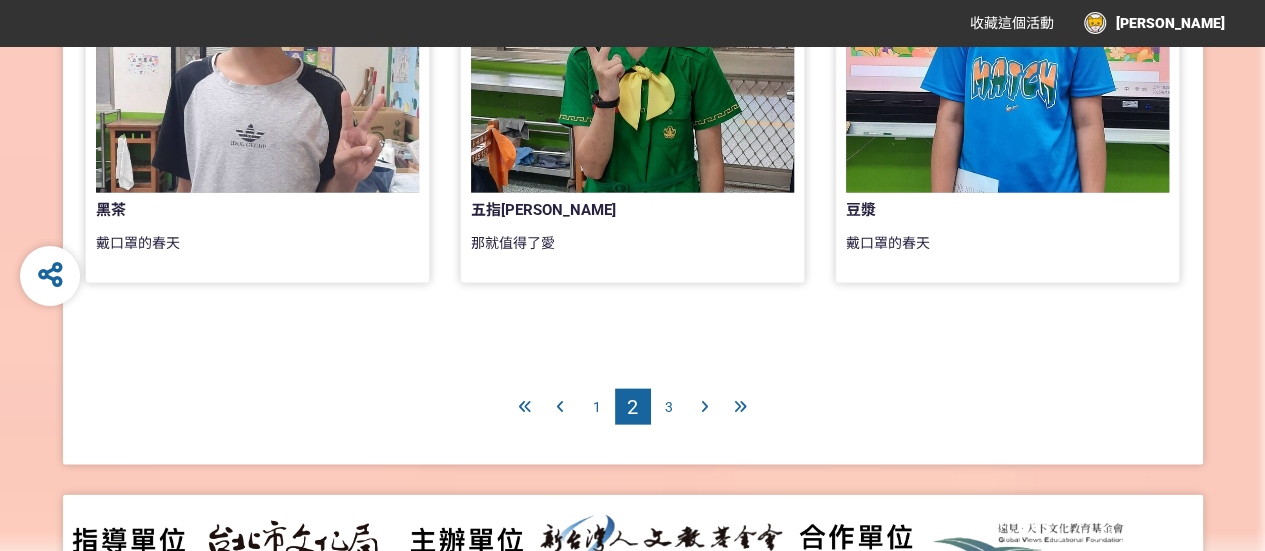 click on "3" at bounding box center (669, 407) 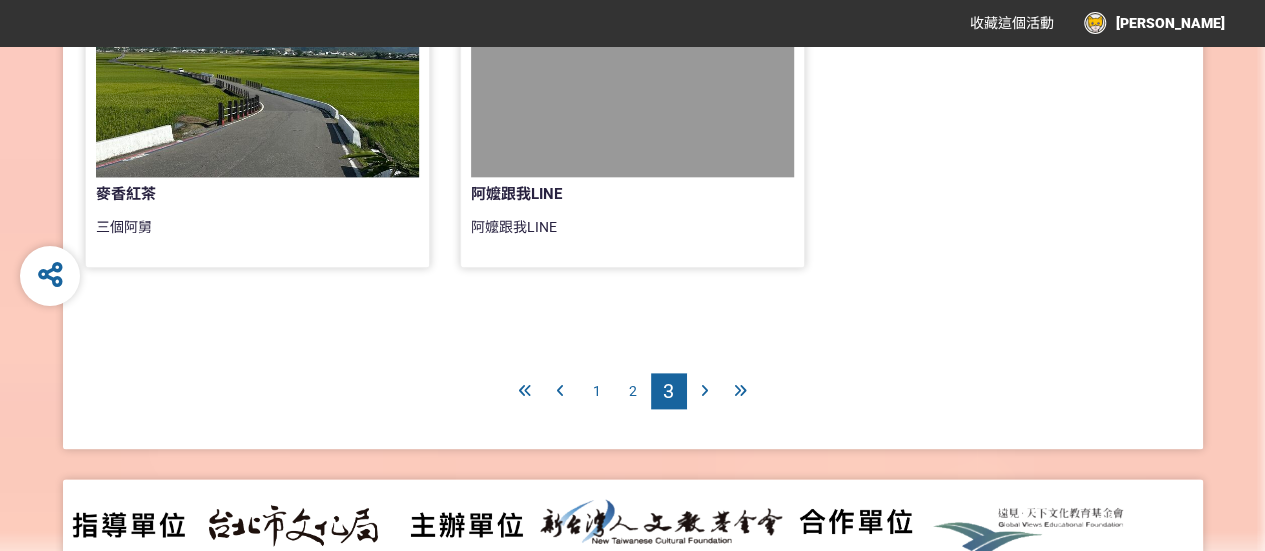 scroll, scrollTop: 1200, scrollLeft: 0, axis: vertical 